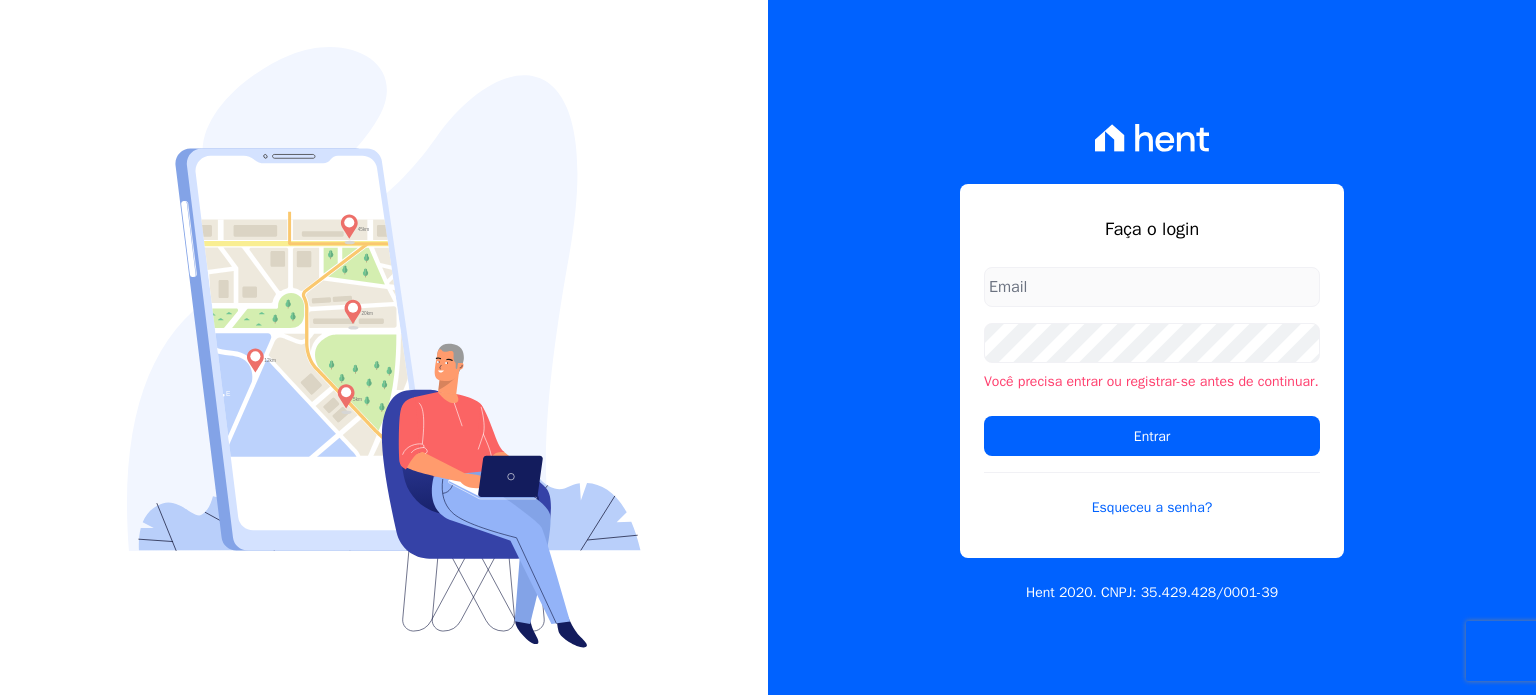 scroll, scrollTop: 0, scrollLeft: 0, axis: both 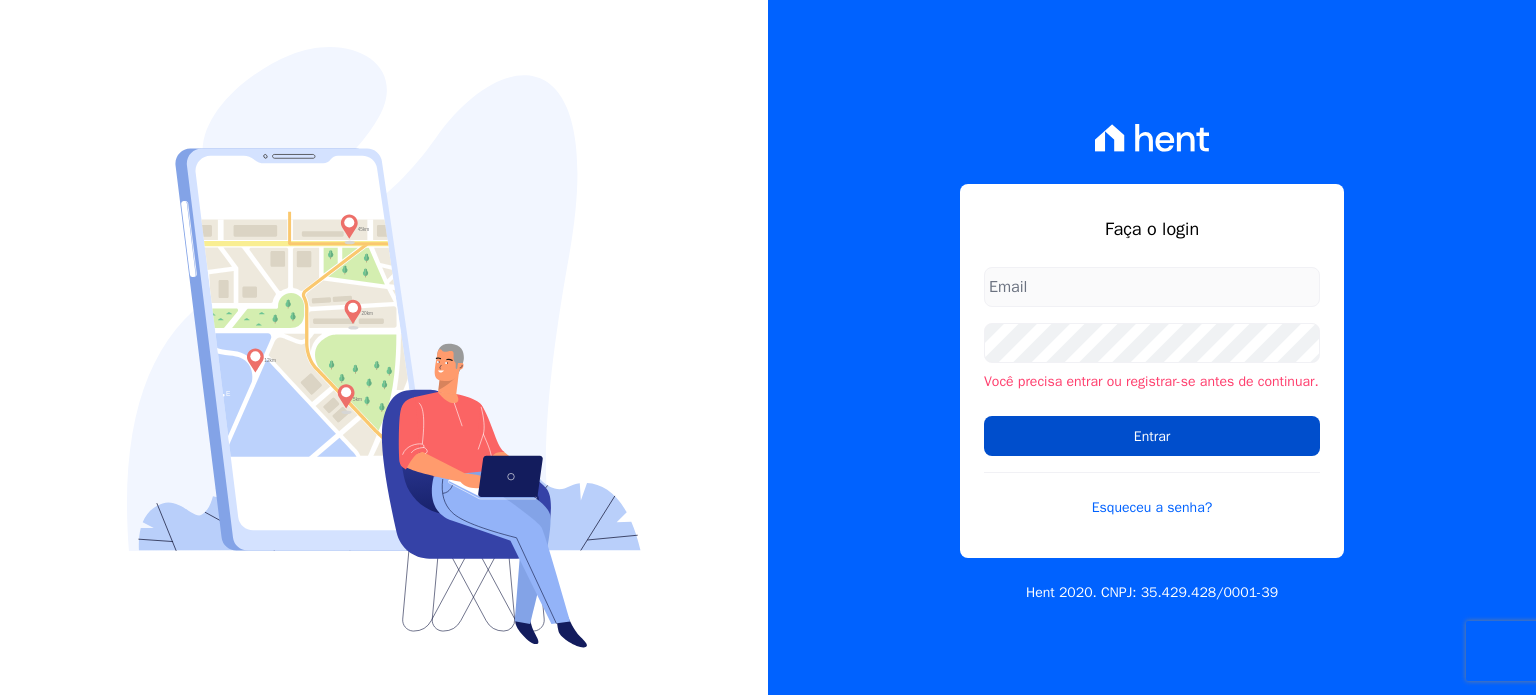 type on "hellen@3pnegociosimobiliarios.com.br" 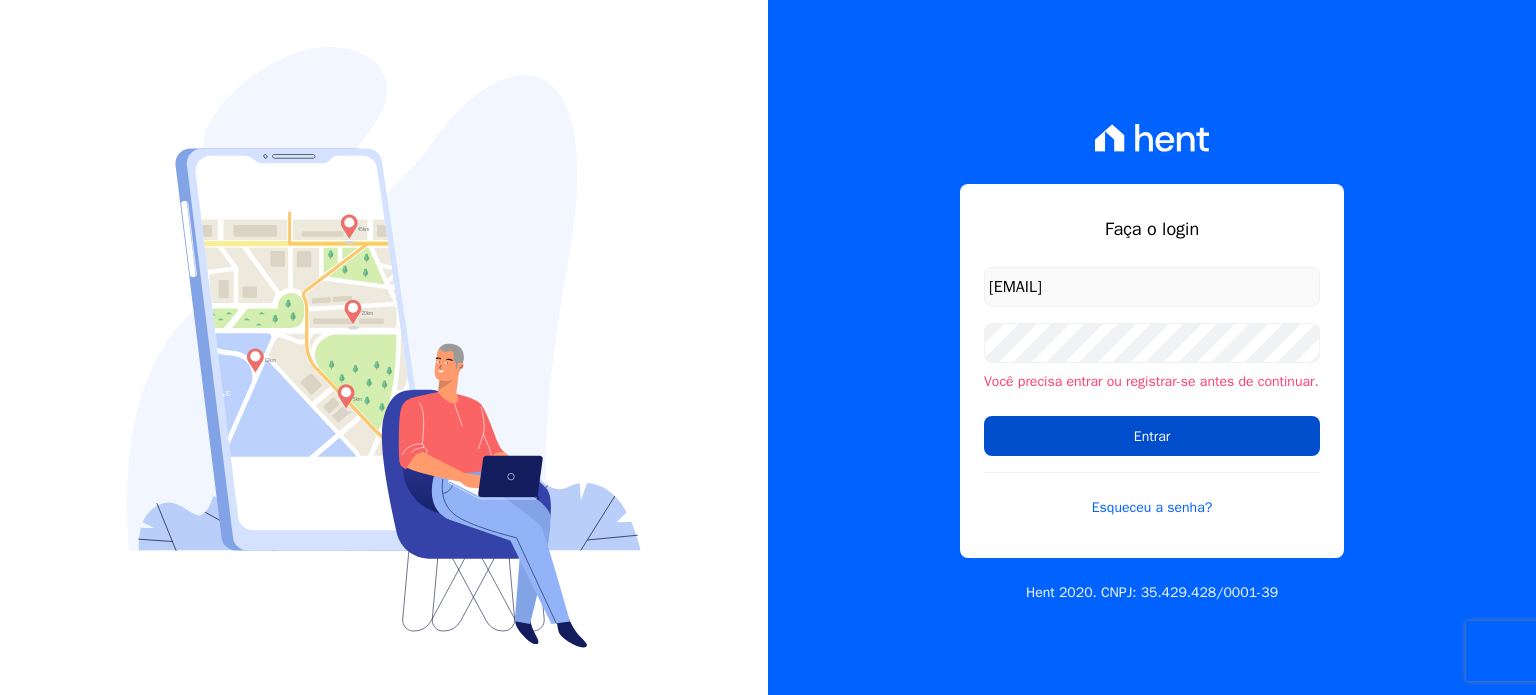 click on "Entrar" at bounding box center [1152, 436] 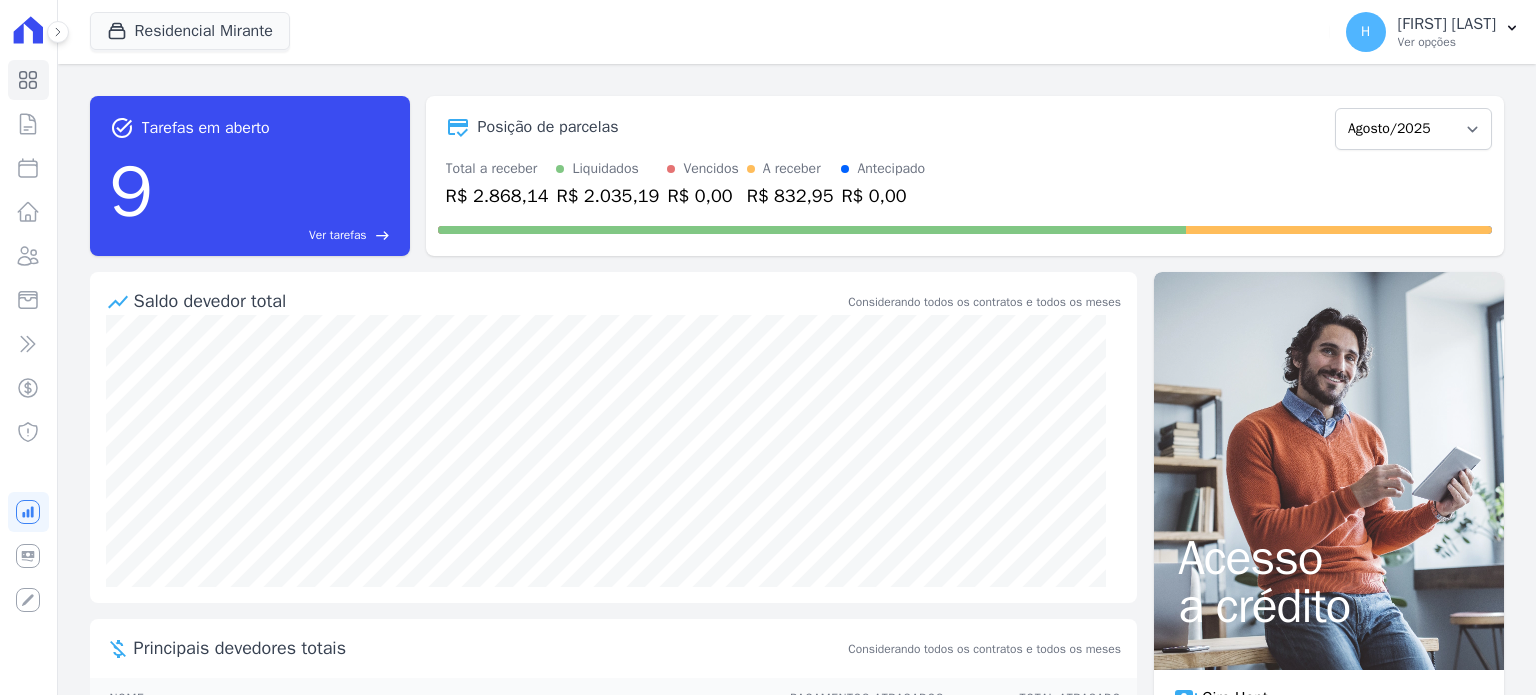 scroll, scrollTop: 0, scrollLeft: 0, axis: both 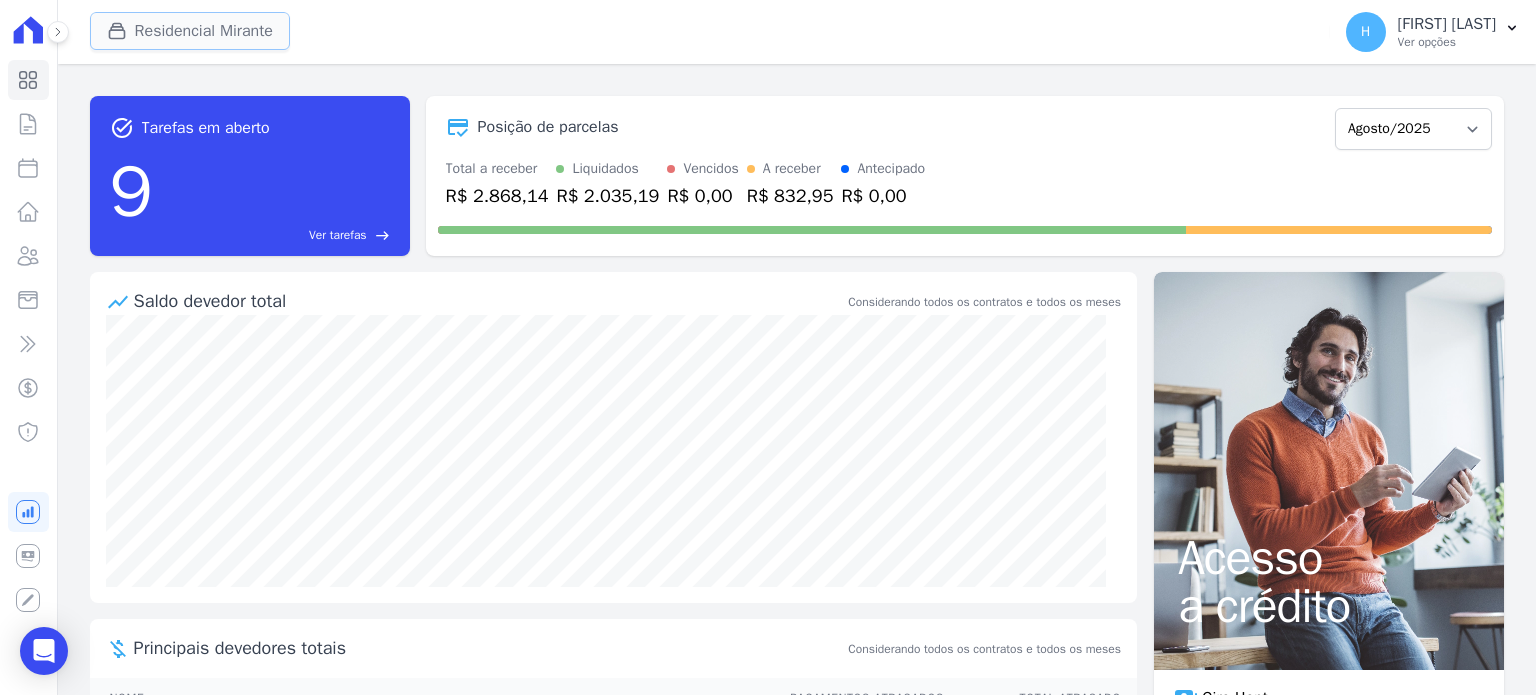 click on "Residencial Mirante" at bounding box center (190, 31) 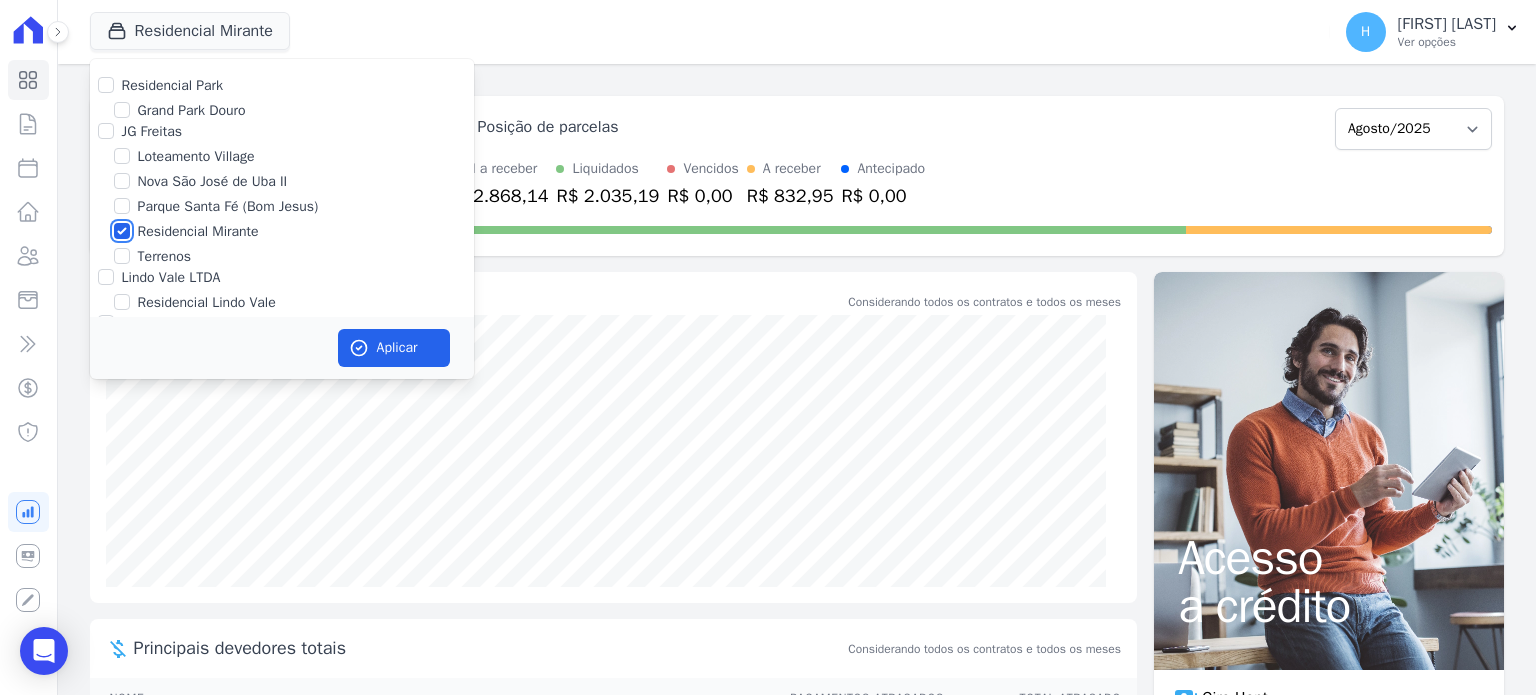 click on "Residencial Mirante" at bounding box center (122, 231) 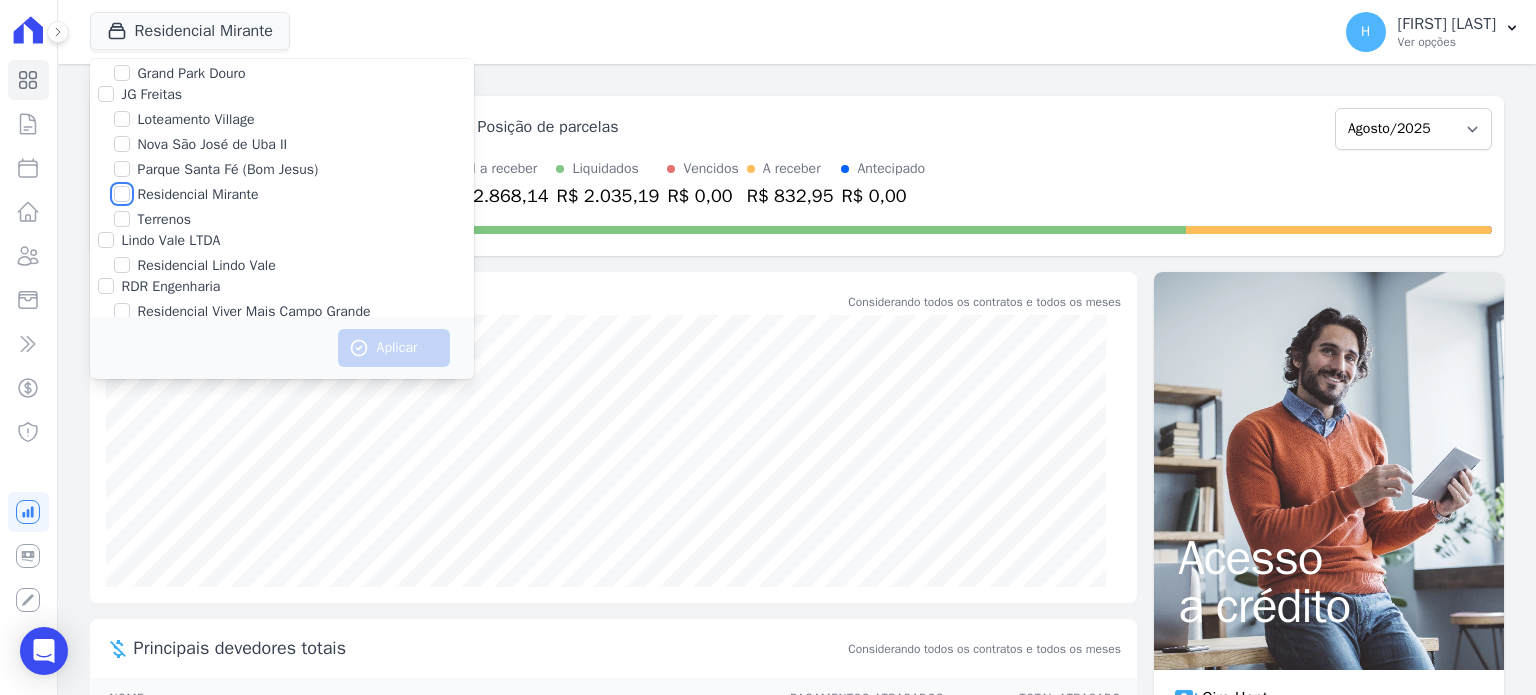 scroll, scrollTop: 57, scrollLeft: 0, axis: vertical 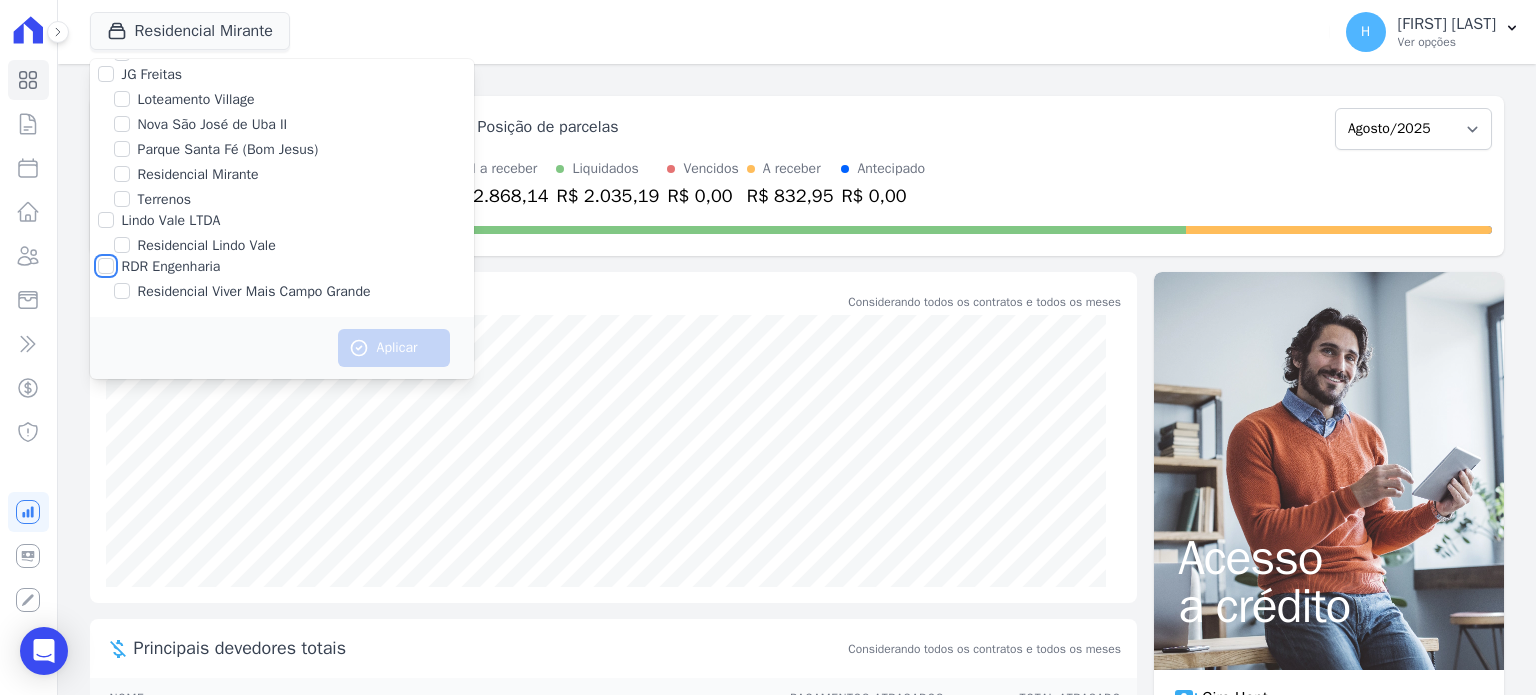 click on "RDR Engenharia" at bounding box center (106, 266) 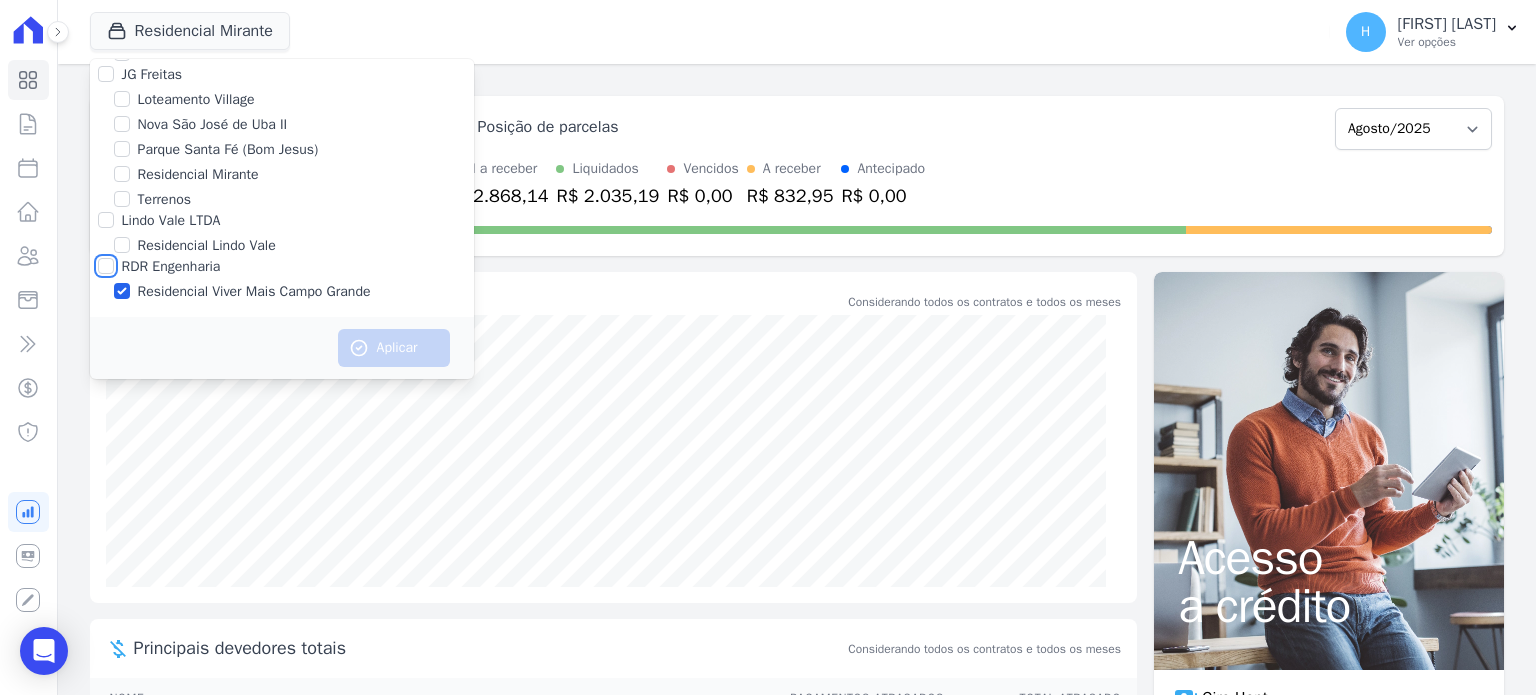 checkbox on "true" 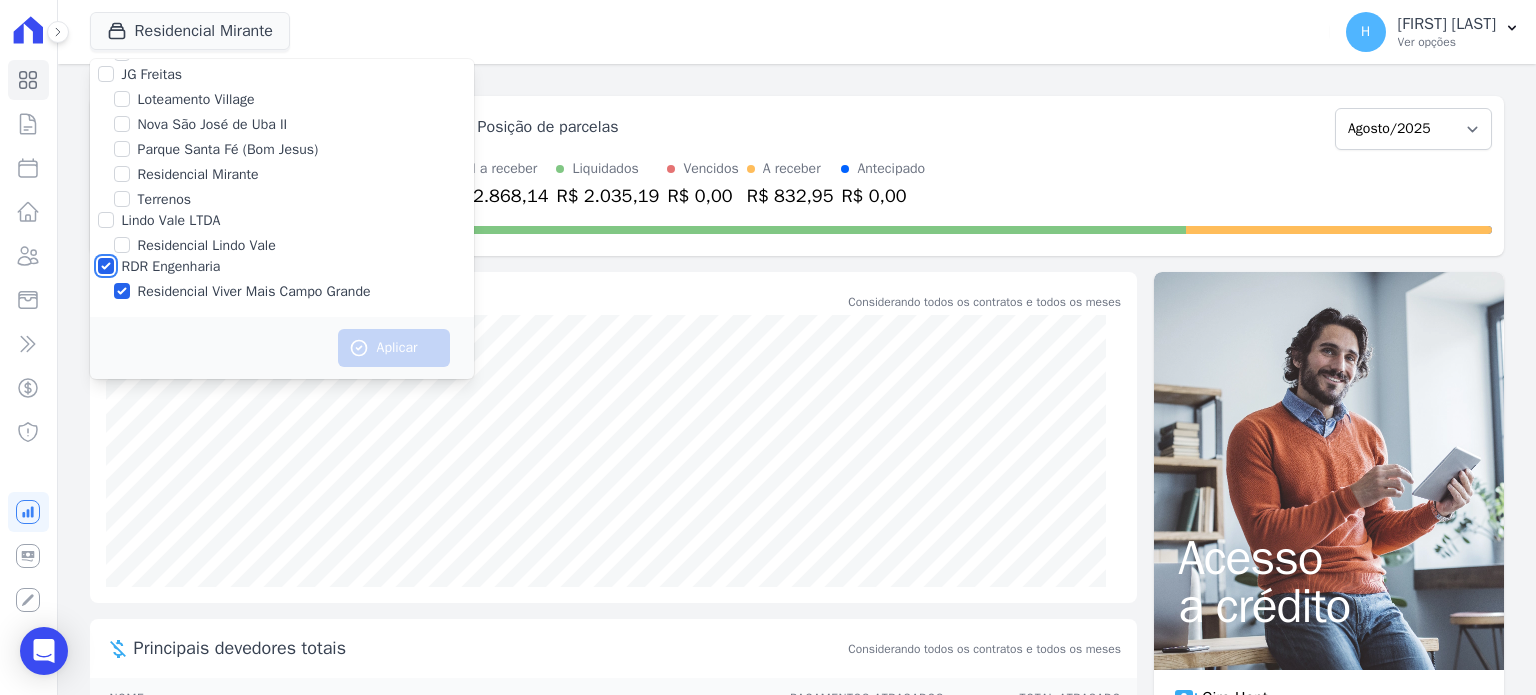 checkbox on "true" 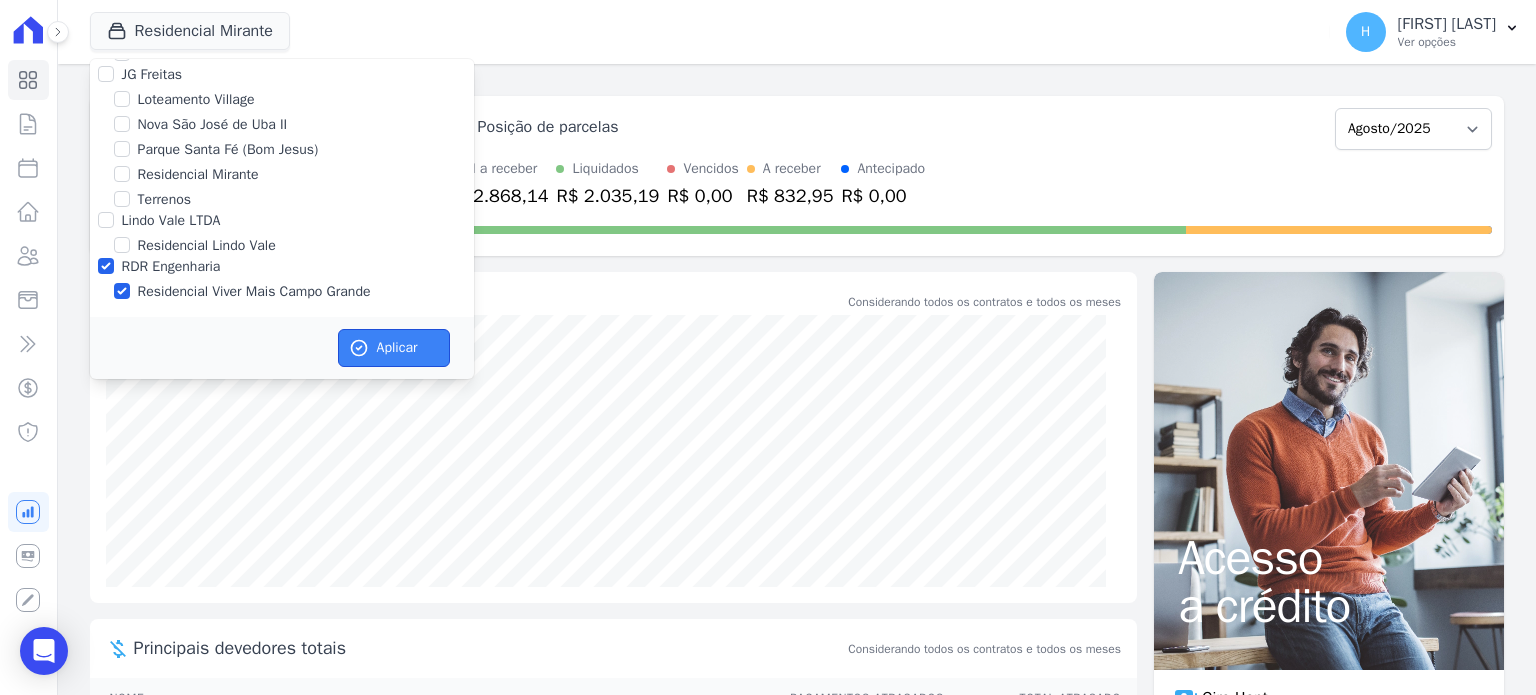 click on "Aplicar" at bounding box center (394, 348) 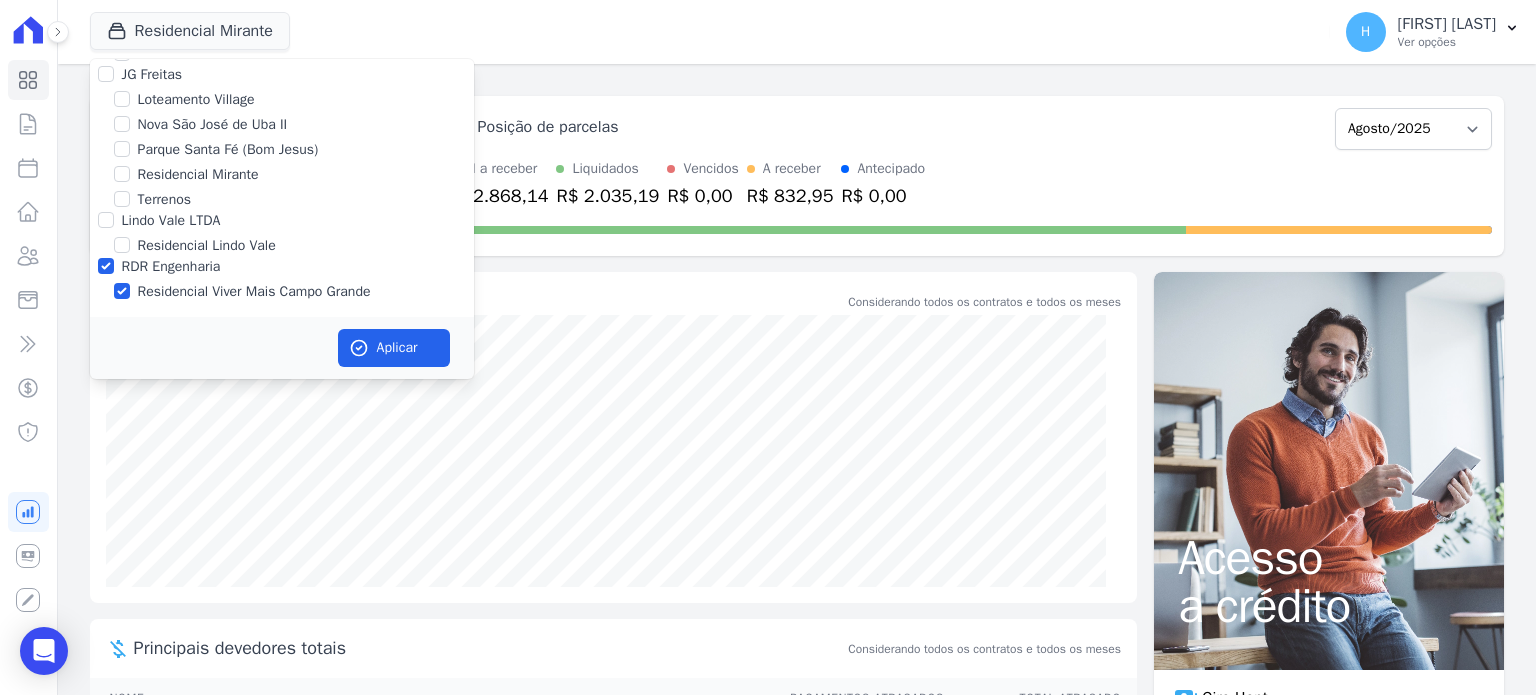 scroll, scrollTop: 53, scrollLeft: 0, axis: vertical 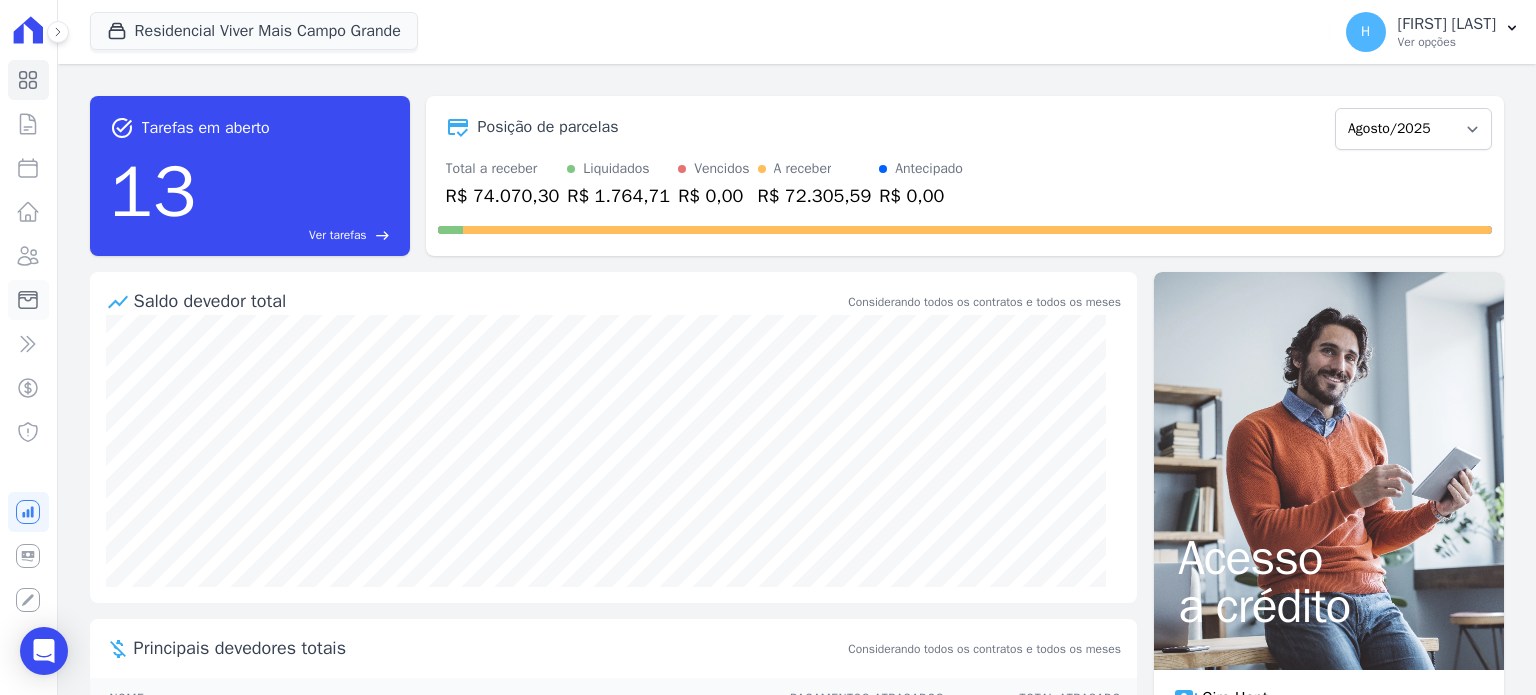 click on "Minha Carteira" at bounding box center (28, 300) 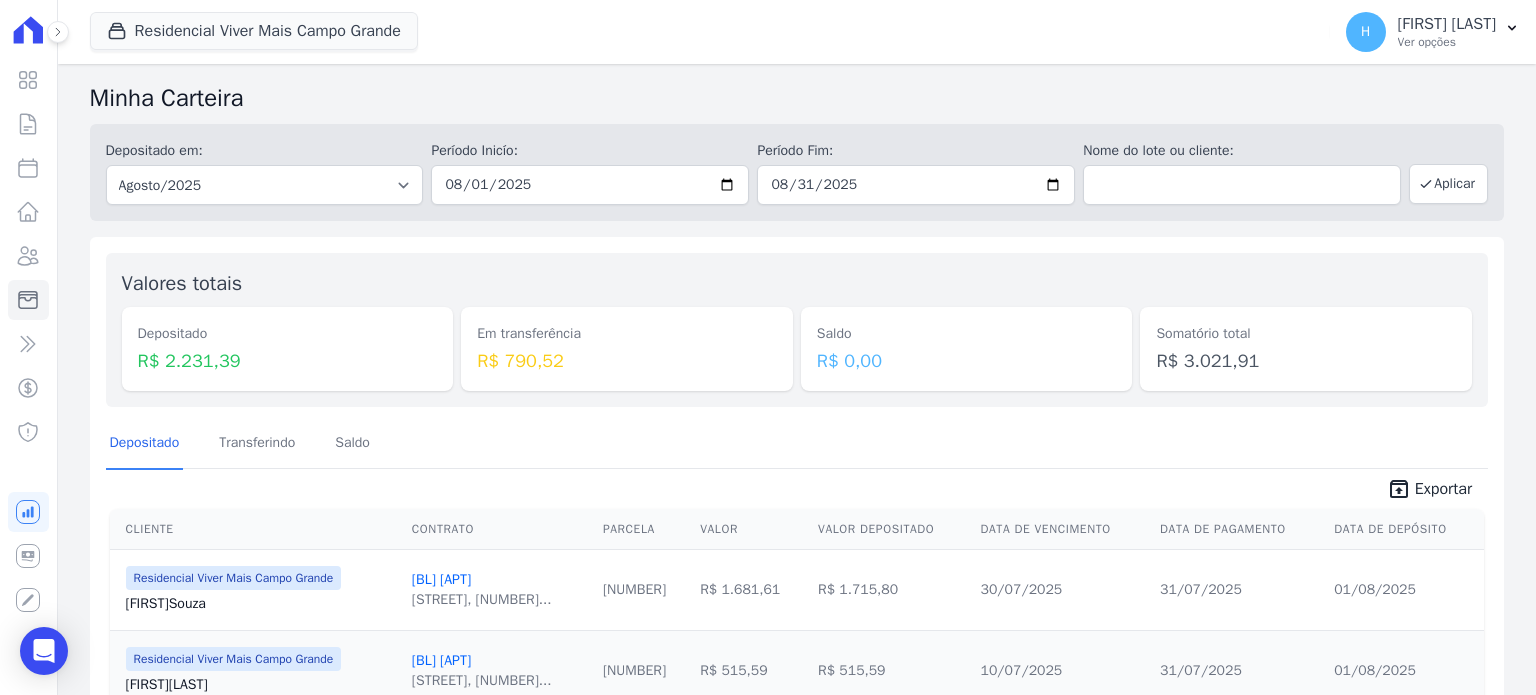 scroll, scrollTop: 96, scrollLeft: 0, axis: vertical 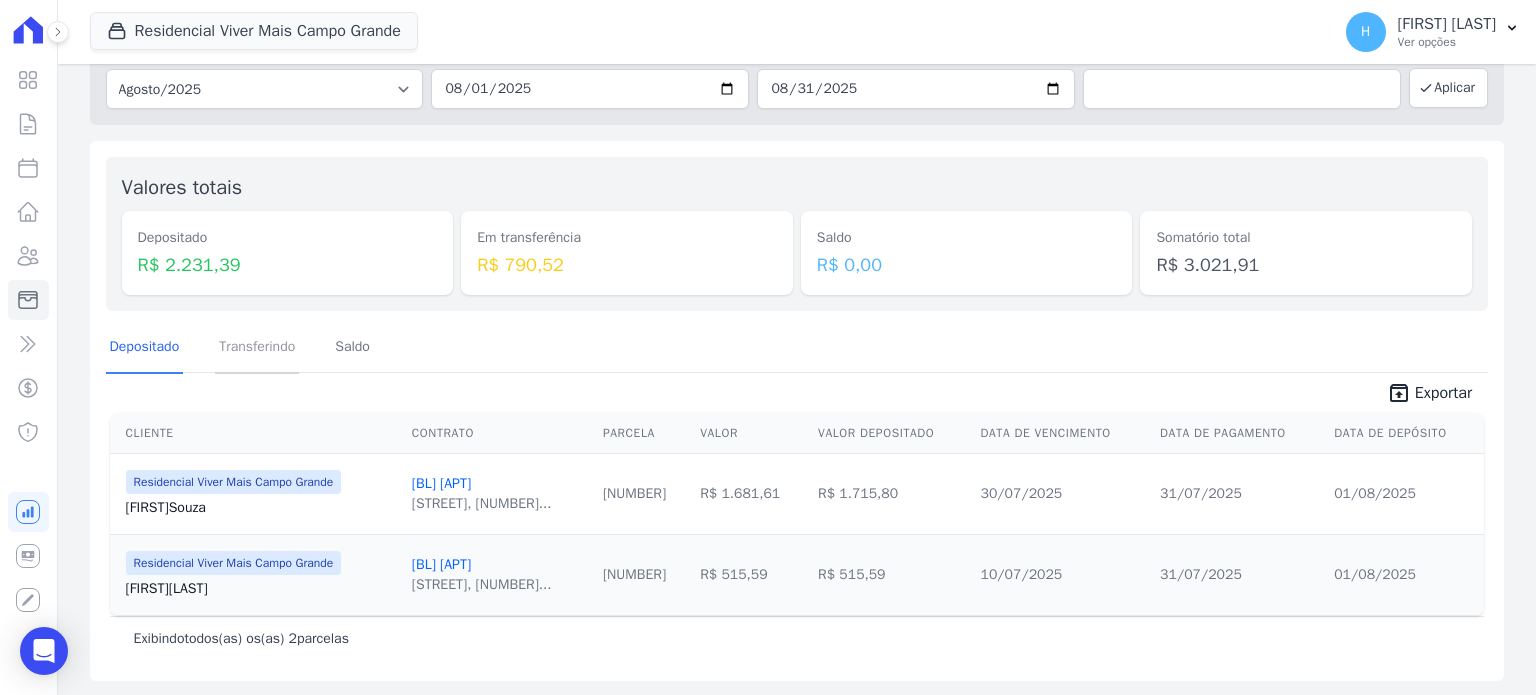 click on "Transferindo" at bounding box center (257, 348) 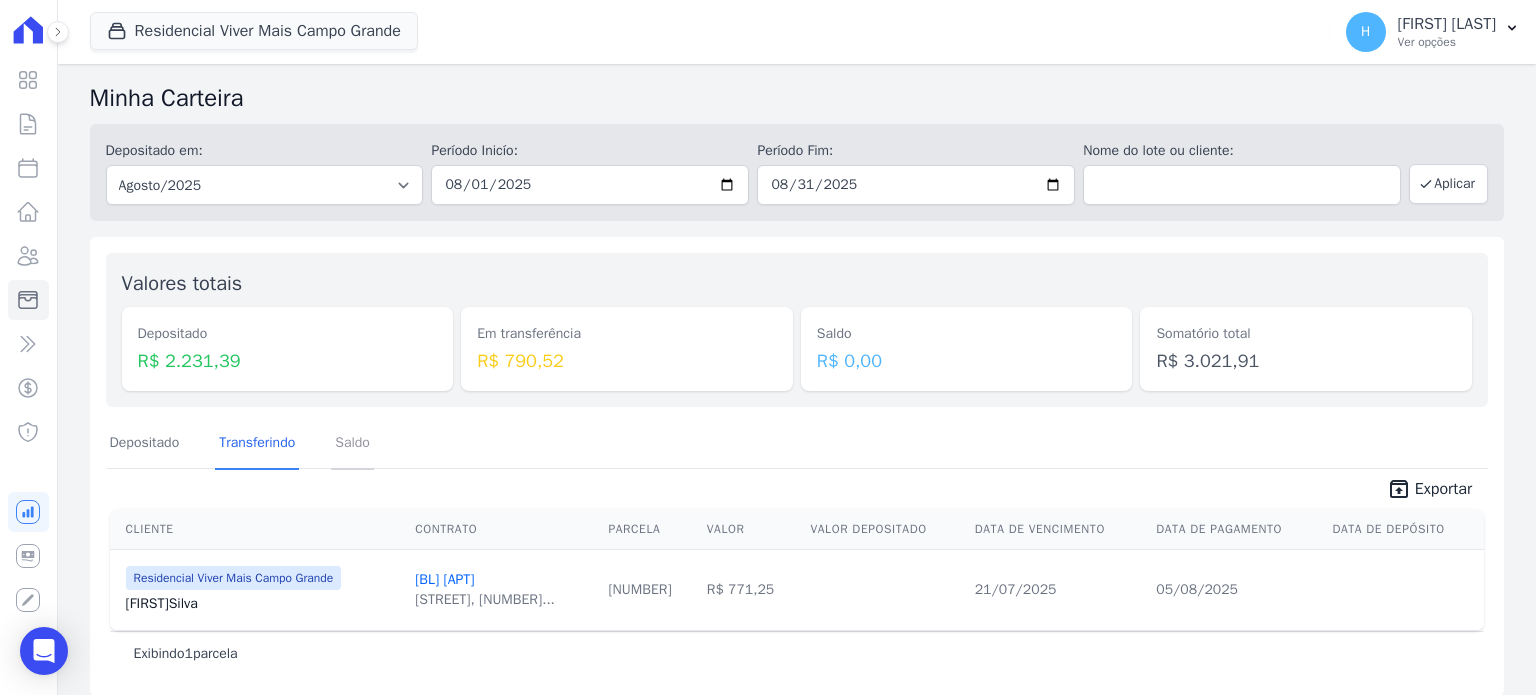 click on "Saldo" at bounding box center (352, 444) 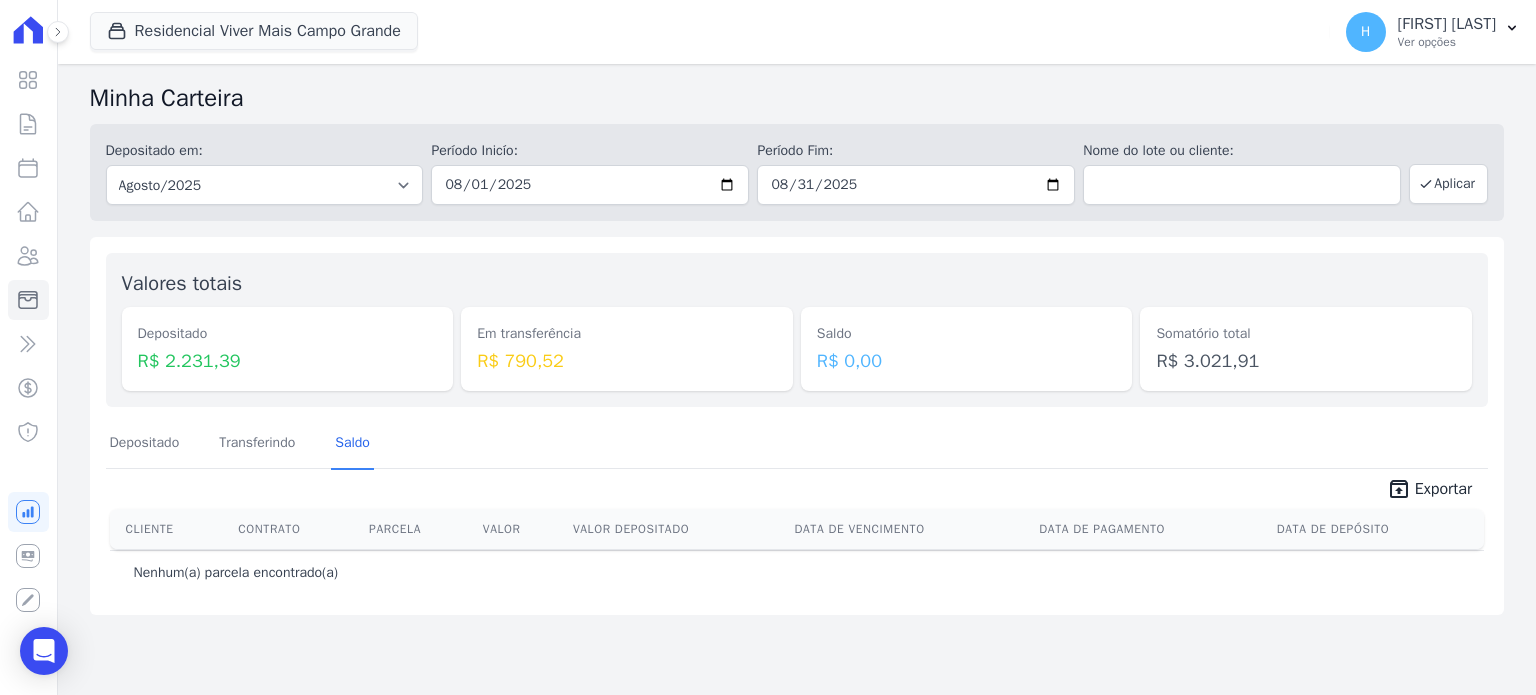 click on "Depositado
Transferindo
Saldo" at bounding box center (240, 444) 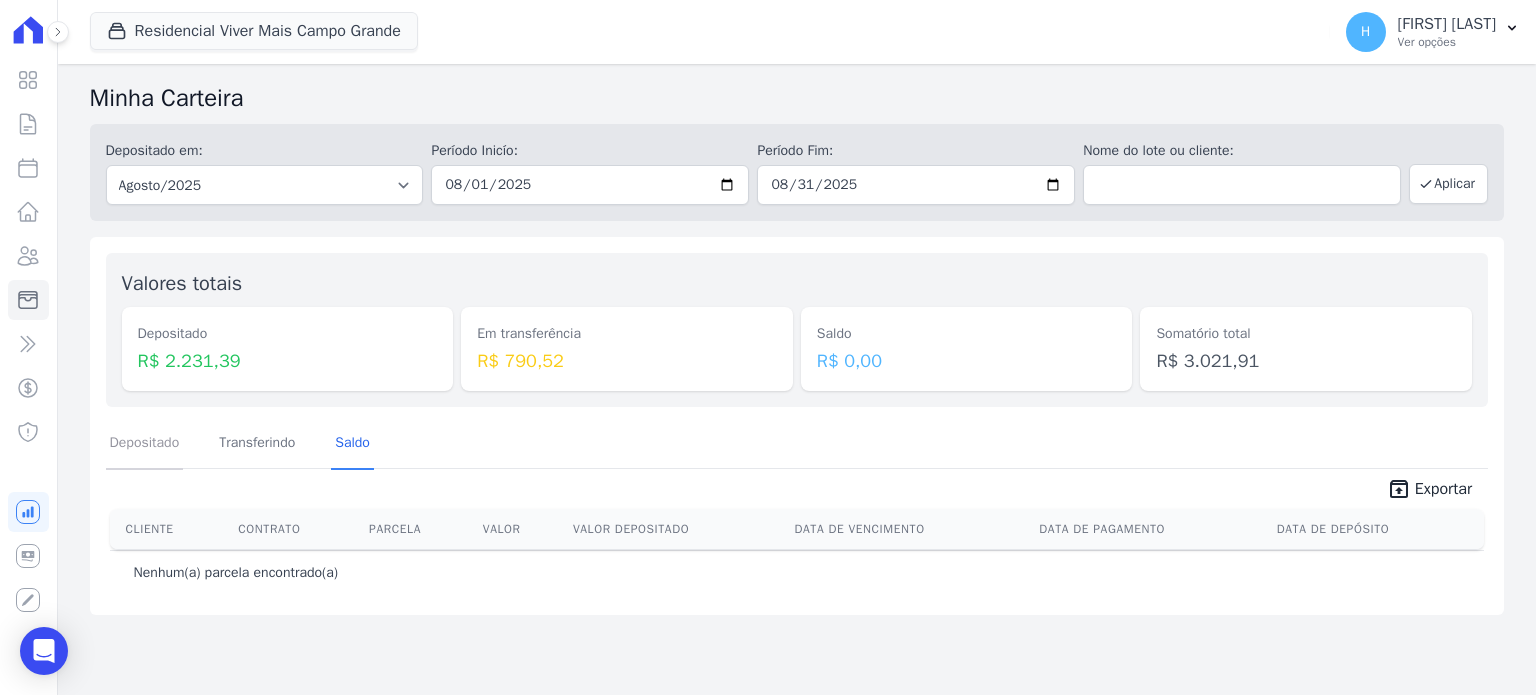 click on "Depositado" at bounding box center [145, 444] 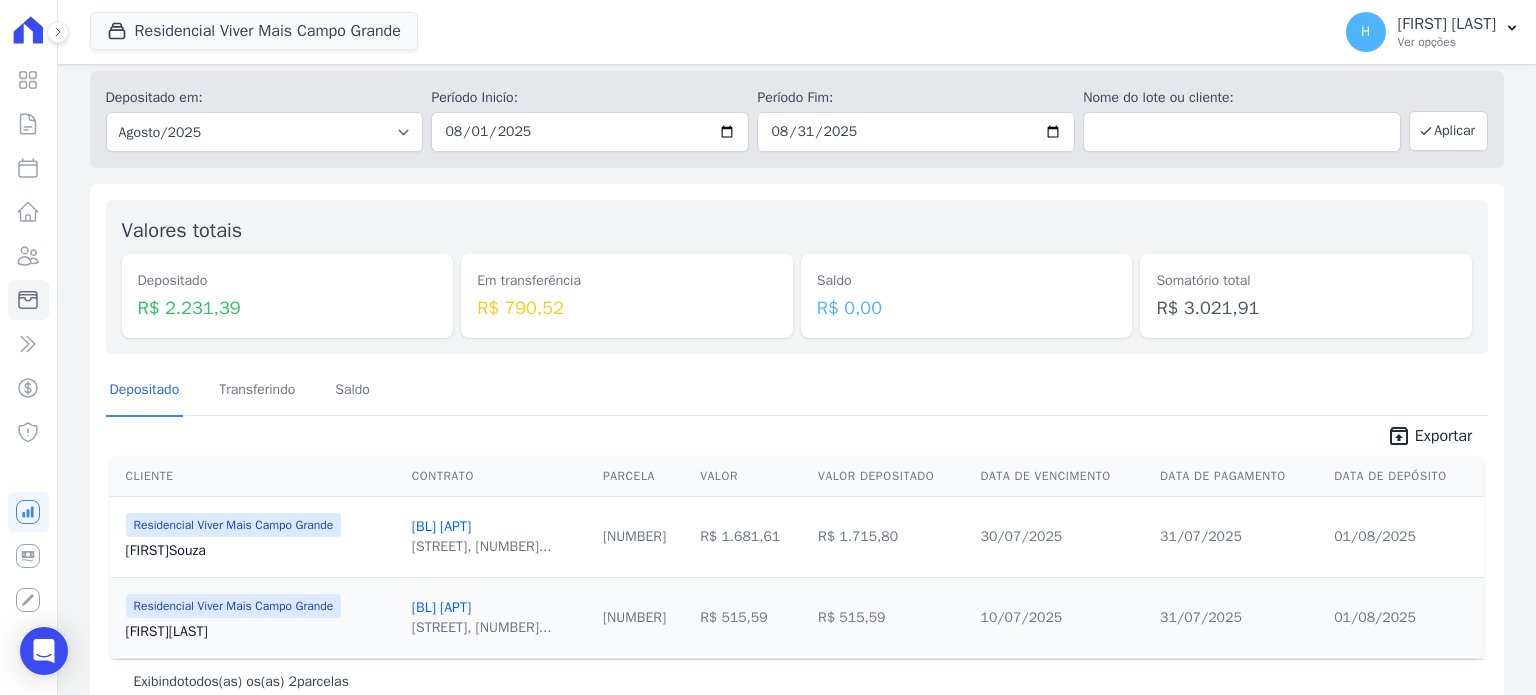 scroll, scrollTop: 96, scrollLeft: 0, axis: vertical 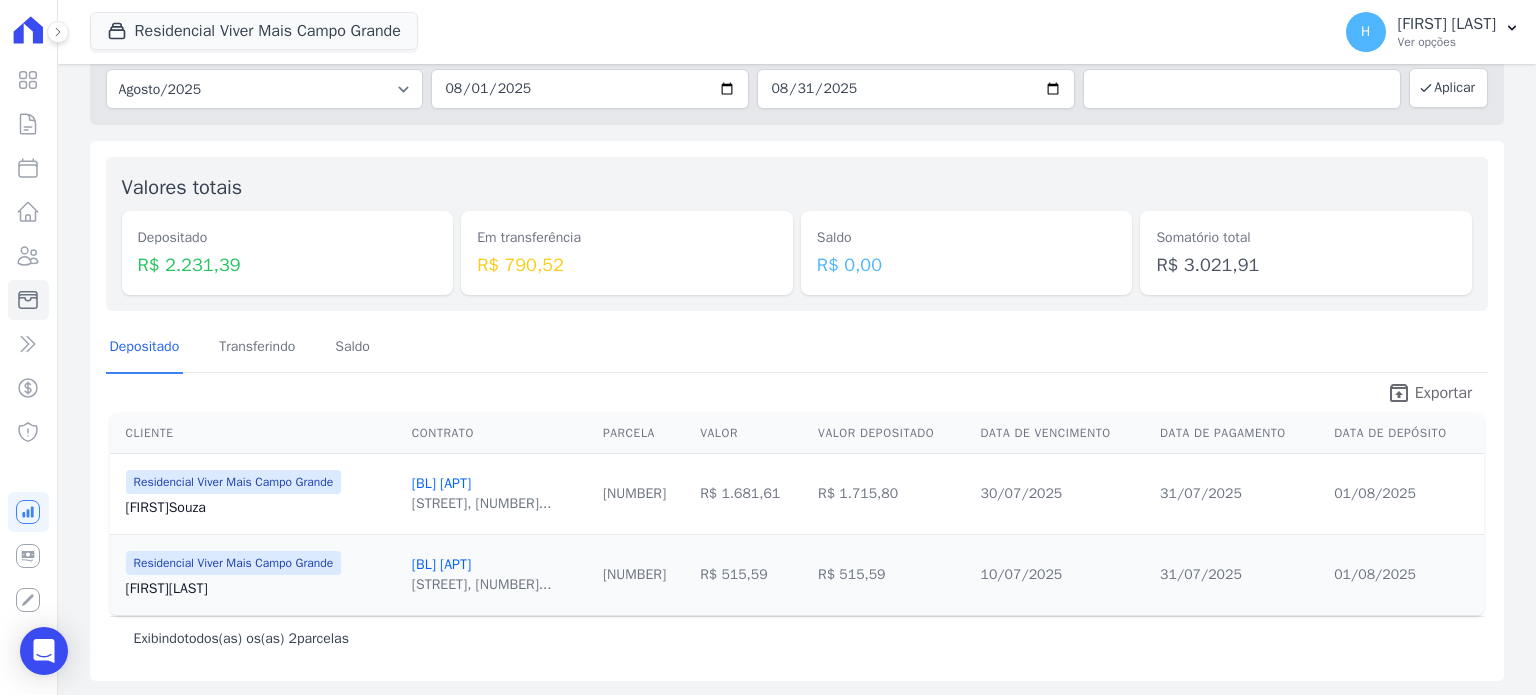click on "Exportar" at bounding box center [1443, 393] 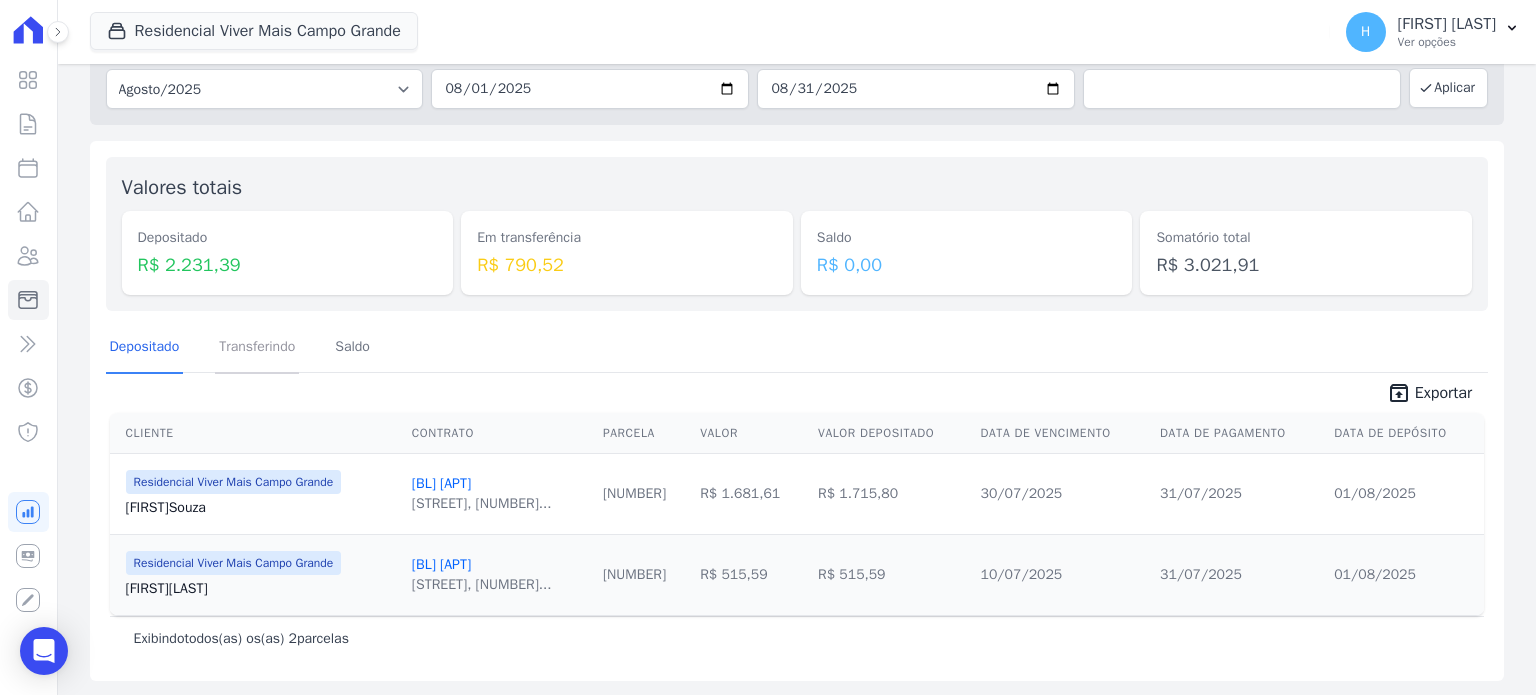 click on "Transferindo" at bounding box center [257, 348] 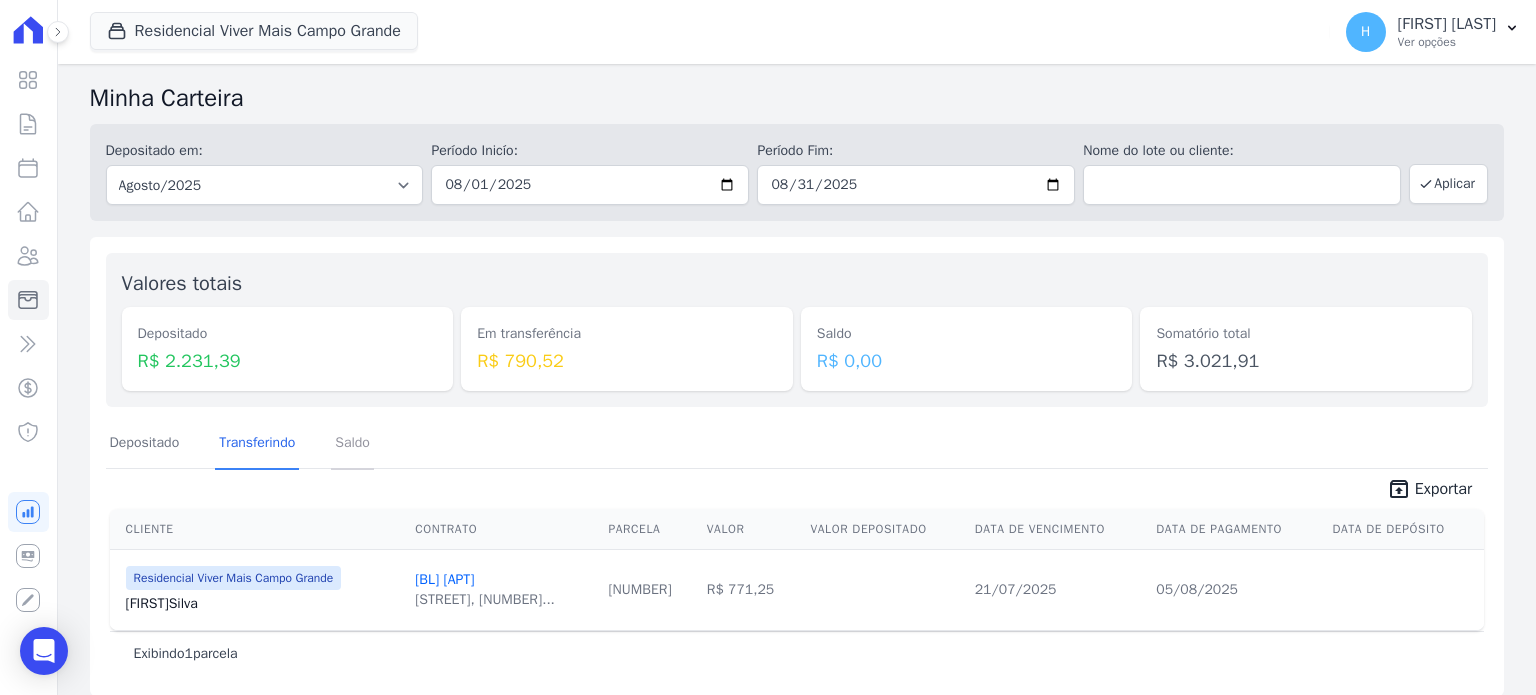 click on "Saldo" at bounding box center (352, 444) 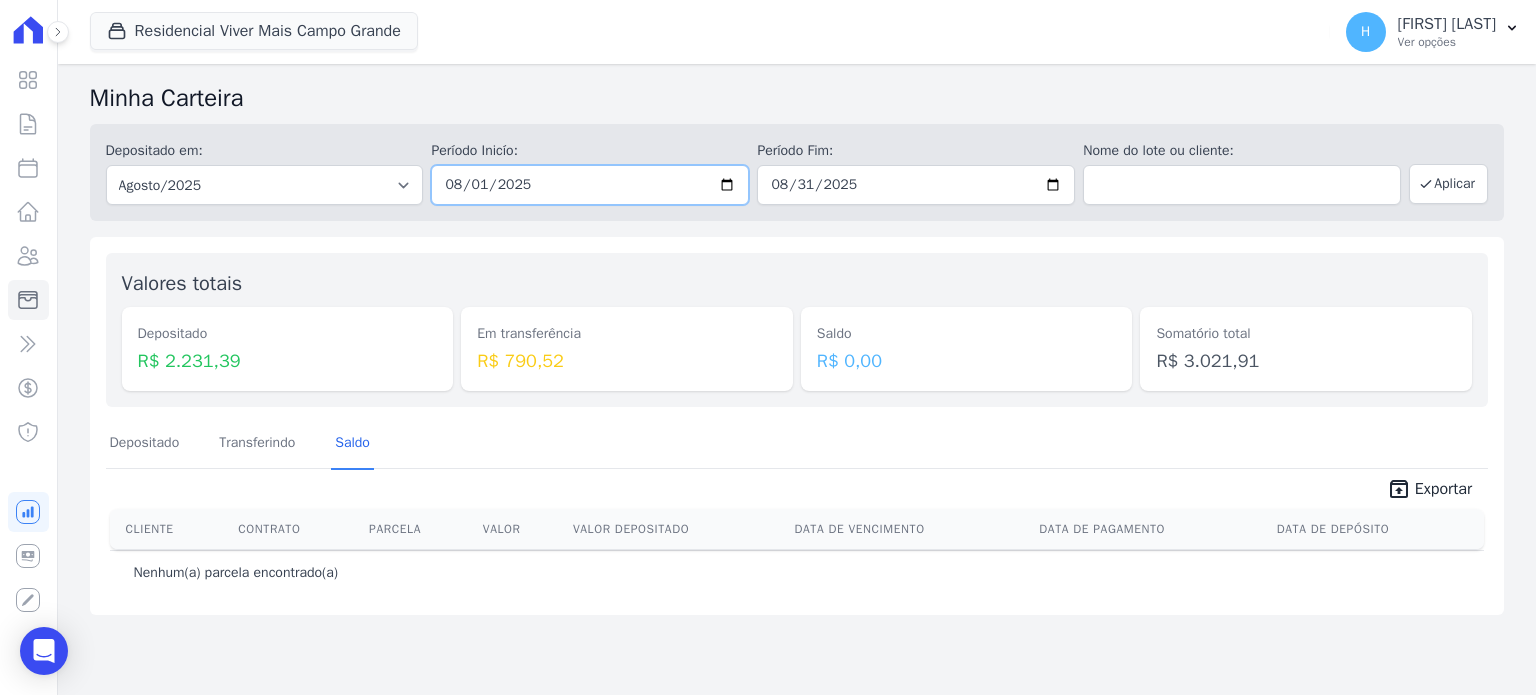 click on "2025-08-01" at bounding box center (590, 185) 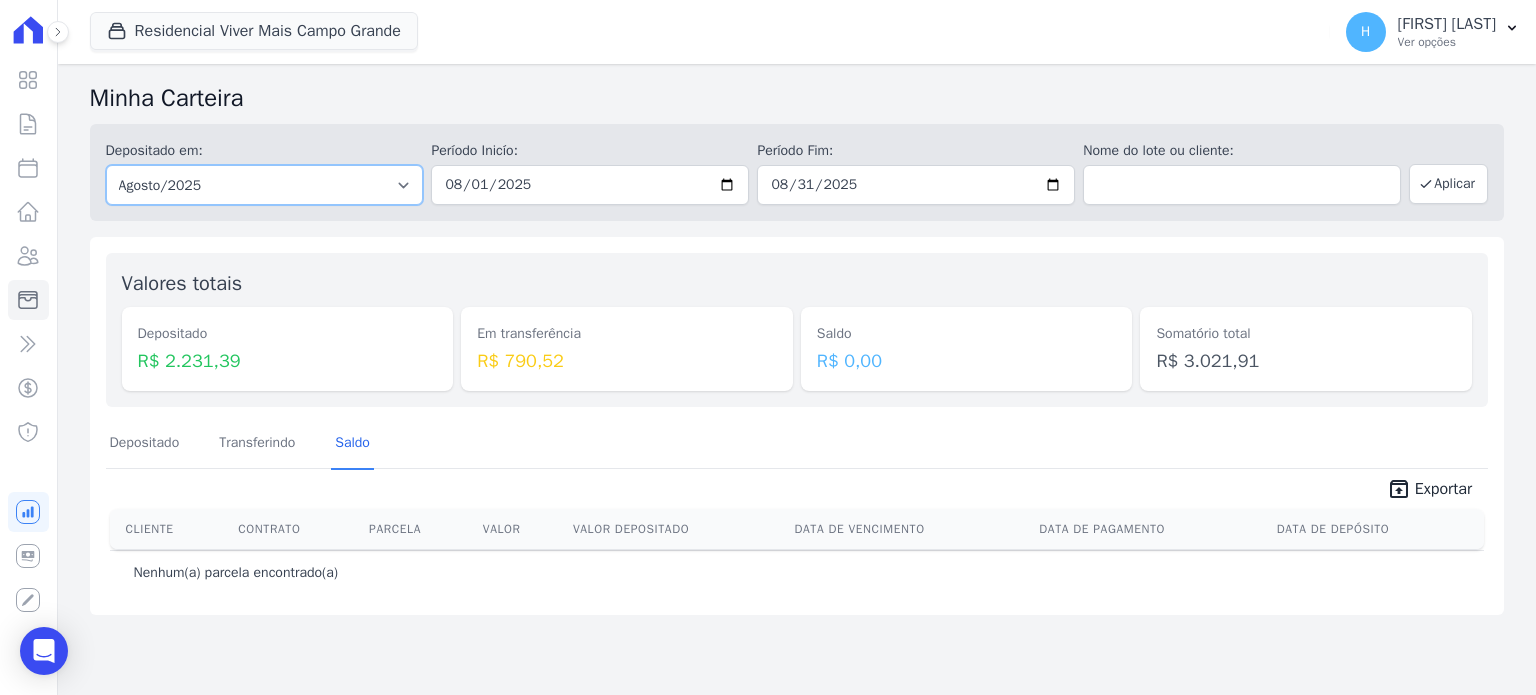 click on "Todos os meses
[MONTH]/2021
[MONTH]/2021
[MONTH]/2021
[MONTH]/2021
[MONTH]/2021
[MONTH]/2021
[MONTH]/2021
[MONTH]/2021
[MONTH]/2021
[MONTH]/2021
[MONTH]/2021
[MONTH]/2021
[MONTH]/2022
[MONTH]/2022
[MONTH]/2022
[MONTH]/2022
[MONTH]/2022
[MONTH]/2022
[MONTH]/2022
[MONTH]/2022
[MONTH]/2022
[MONTH]/2022
[MONTH]/2022
[MONTH]/2022
[MONTH]/2023
[MONTH]/2023
[MONTH]/2023
[MONTH]/2023
[MONTH]/2023
[MONTH]/2023
[MONTH]/2023
[MONTH]/2023
[MONTH]/2023
[MONTH]/2023
[MONTH]/2023
[MONTH]/2023
[MONTH]/2024
[MONTH]/2024
[MONTH]/2024
[MONTH]/2024
[MONTH]/2024
[MONTH]/2024
[MONTH]/2024
[MONTH]/2024
[MONTH]/2024
[MONTH]/2024
[MONTH]/2024
[MONTH]/2024
[MONTH]/2025
[MONTH]/2025
[MONTH]/2025
[MONTH]/2025
[MONTH]/2025
[MONTH]/2025
[MONTH]/2025
[MONTH]/2025
[MONTH]/2025
[MONTH]/2025
[MONTH]/2025
[MONTH]/2026
[MONTH]/2026
[MONTH]/2026
[MONTH]/2026
[MONTH]/2026
[MONTH]/2026
[MONTH]/2026
[MONTH]/2026
[MONTH]/2026" at bounding box center (265, 185) 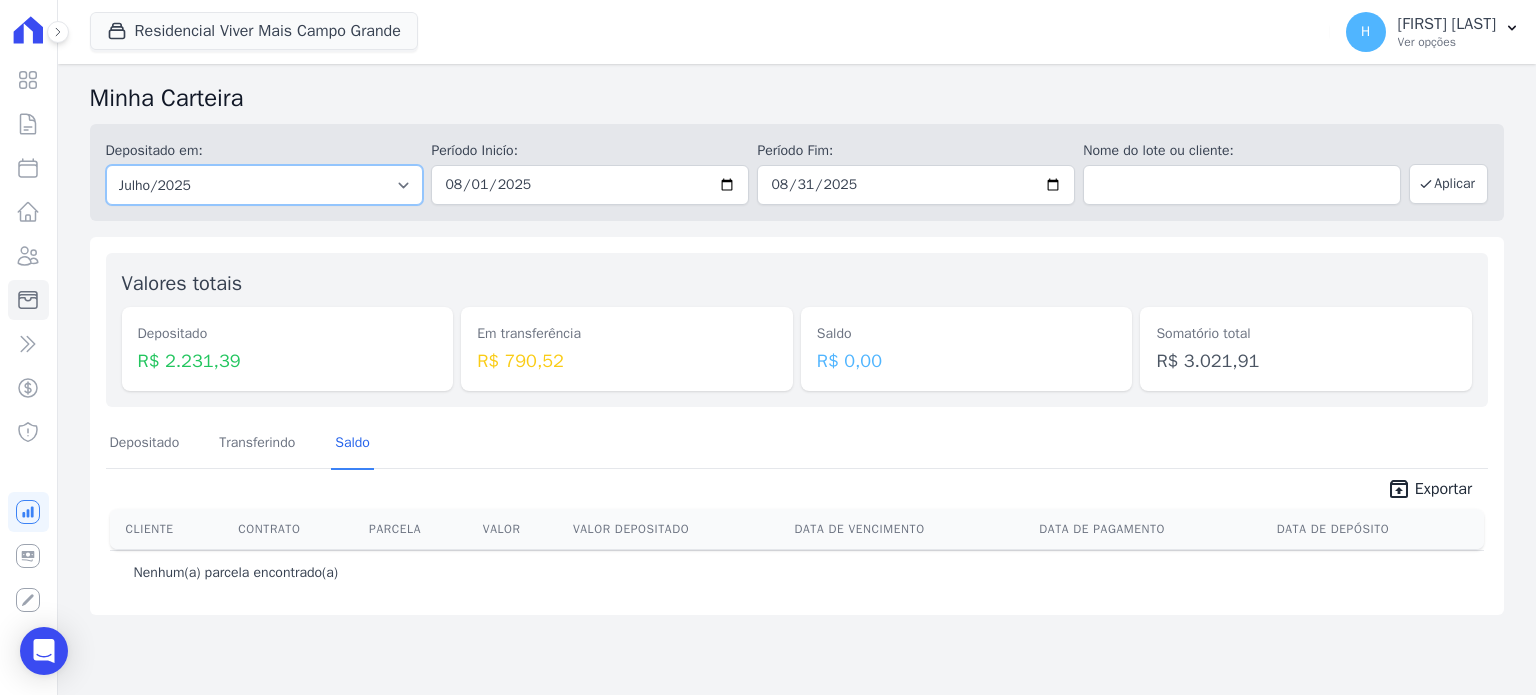 click on "Todos os meses
[MONTH]/2021
[MONTH]/2021
[MONTH]/2021
[MONTH]/2021
[MONTH]/2021
[MONTH]/2021
[MONTH]/2021
[MONTH]/2021
[MONTH]/2021
[MONTH]/2021
[MONTH]/2021
[MONTH]/2021
[MONTH]/2022
[MONTH]/2022
[MONTH]/2022
[MONTH]/2022
[MONTH]/2022
[MONTH]/2022
[MONTH]/2022
[MONTH]/2022
[MONTH]/2022
[MONTH]/2022
[MONTH]/2022
[MONTH]/2022
[MONTH]/2023
[MONTH]/2023
[MONTH]/2023
[MONTH]/2023
[MONTH]/2023
[MONTH]/2023
[MONTH]/2023
[MONTH]/2023
[MONTH]/2023
[MONTH]/2023
[MONTH]/2023
[MONTH]/2023
[MONTH]/2024
[MONTH]/2024
[MONTH]/2024
[MONTH]/2024
[MONTH]/2024
[MONTH]/2024
[MONTH]/2024
[MONTH]/2024
[MONTH]/2024
[MONTH]/2024
[MONTH]/2024
[MONTH]/2024
[MONTH]/2025
[MONTH]/2025
[MONTH]/2025
[MONTH]/2025
[MONTH]/2025
[MONTH]/2025
[MONTH]/2025
[MONTH]/2025
[MONTH]/2025
[MONTH]/2025
[MONTH]/2025
[MONTH]/2026
[MONTH]/2026
[MONTH]/2026
[MONTH]/2026
[MONTH]/2026
[MONTH]/2026
[MONTH]/2026
[MONTH]/2026
[MONTH]/2026" at bounding box center [265, 185] 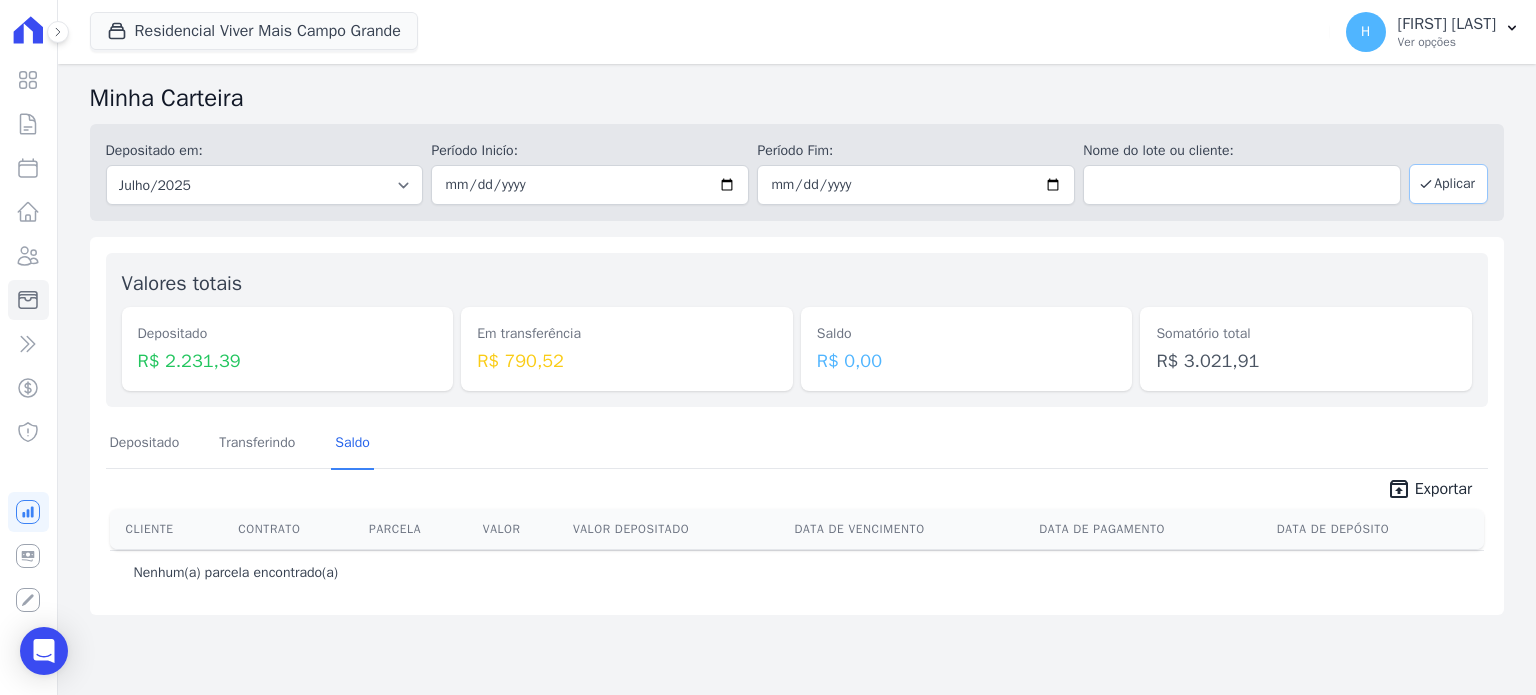 click on "Aplicar" at bounding box center (1448, 184) 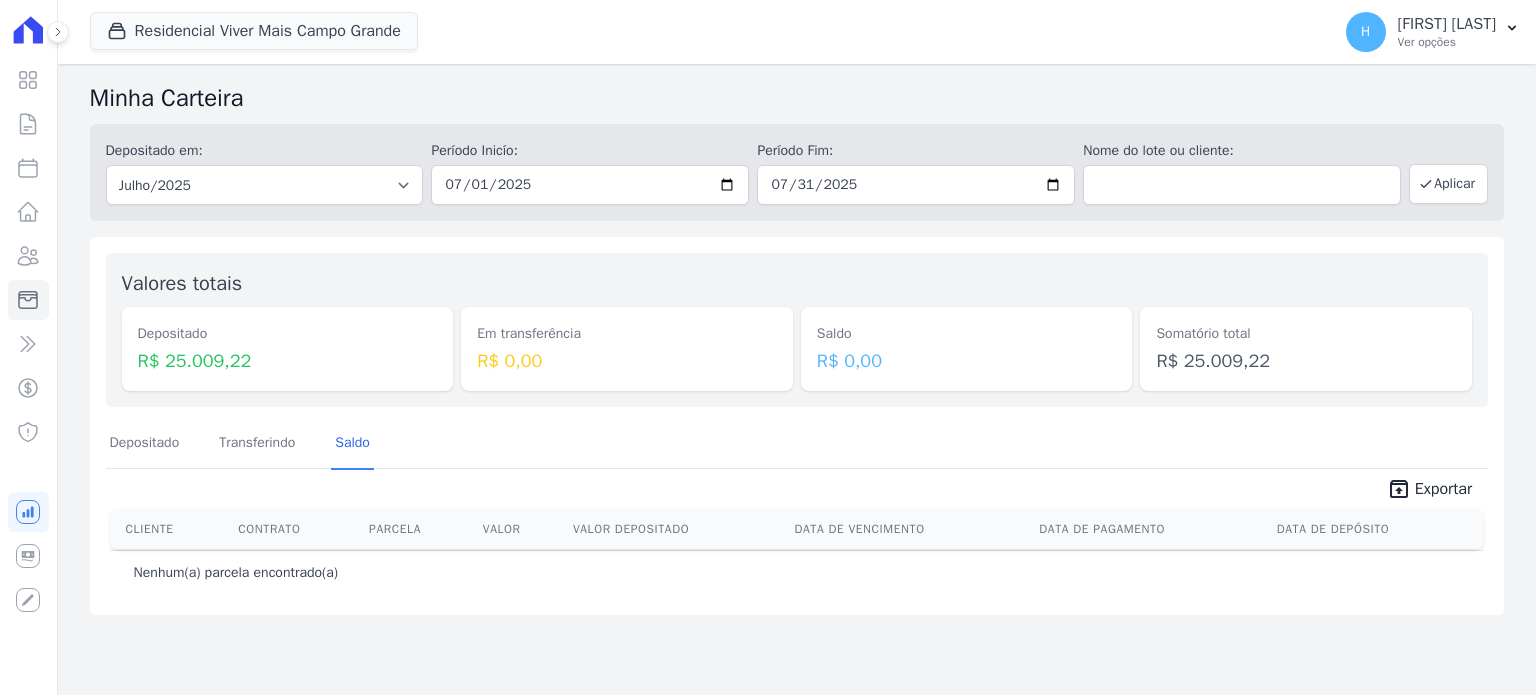 scroll, scrollTop: 0, scrollLeft: 0, axis: both 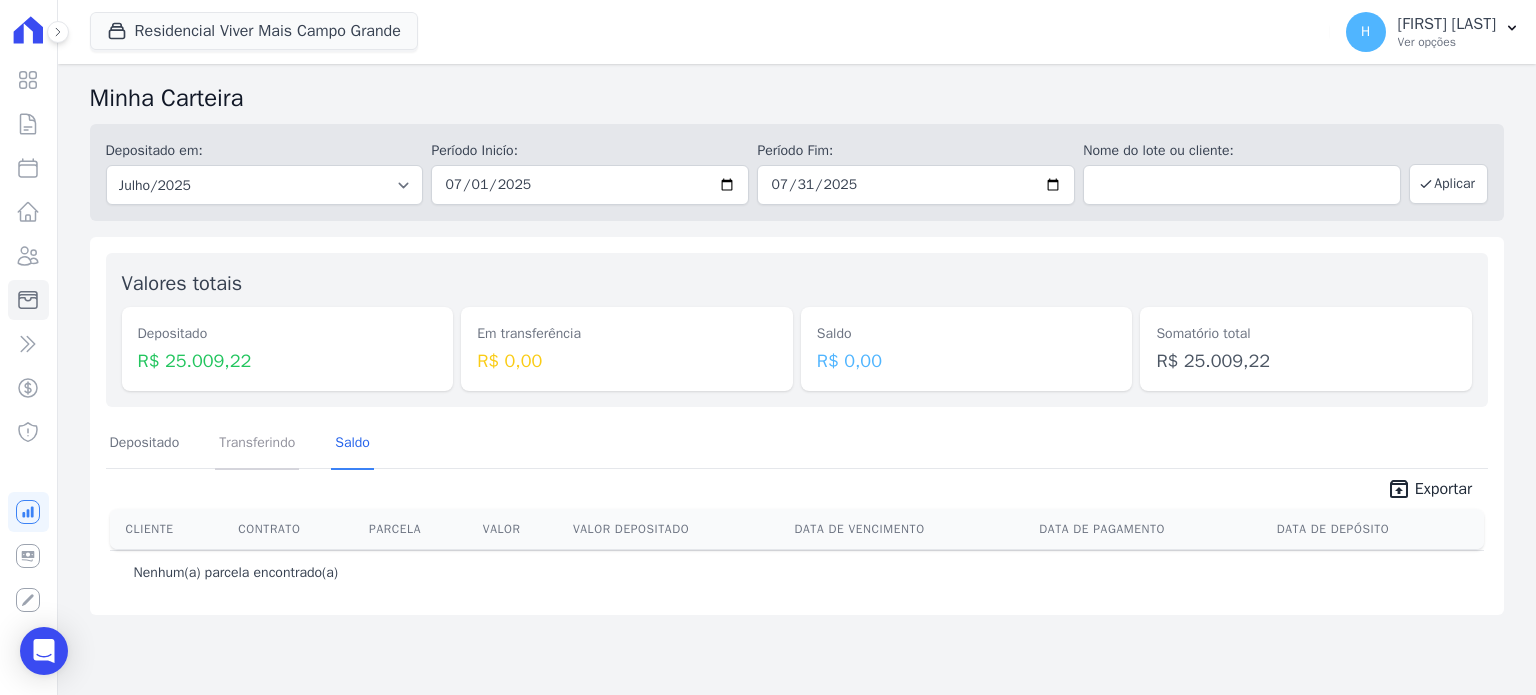click on "Transferindo" at bounding box center [257, 444] 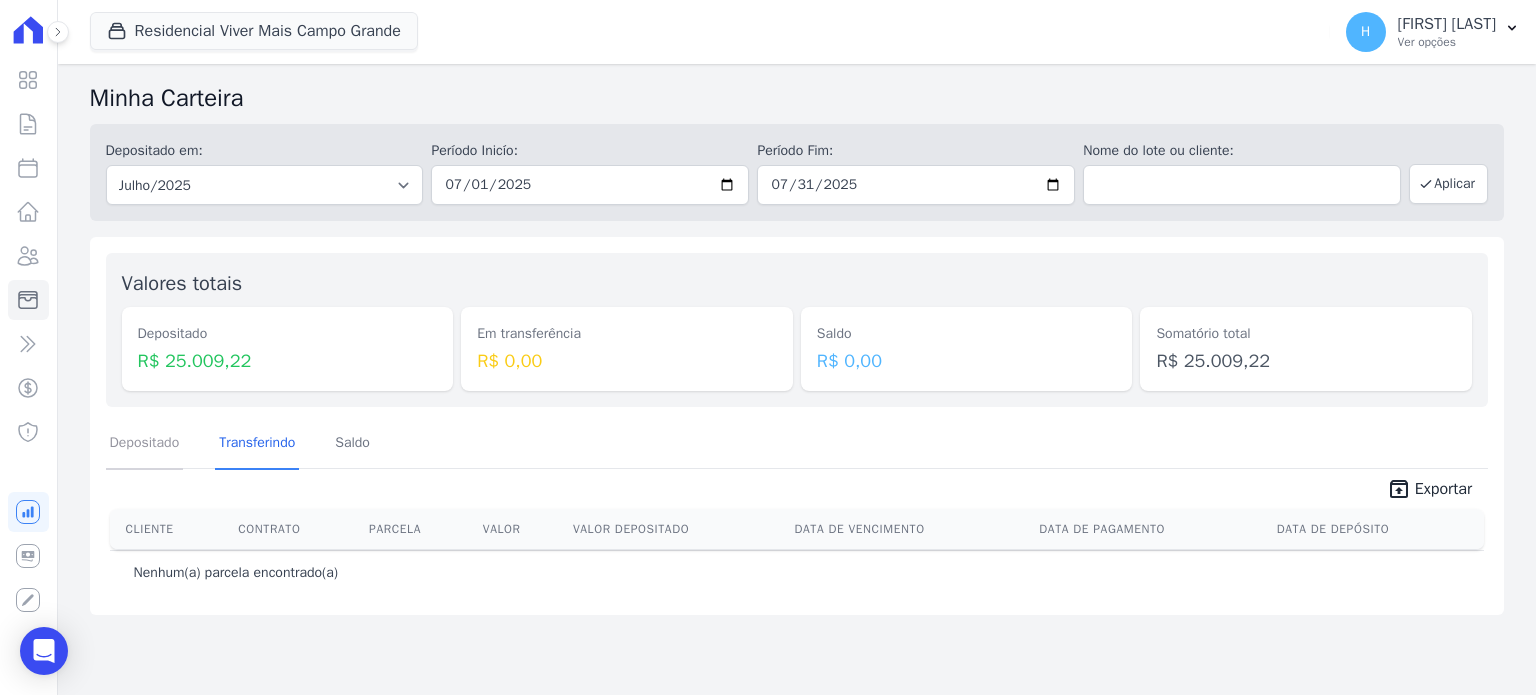 drag, startPoint x: 168, startPoint y: 439, endPoint x: 188, endPoint y: 460, distance: 29 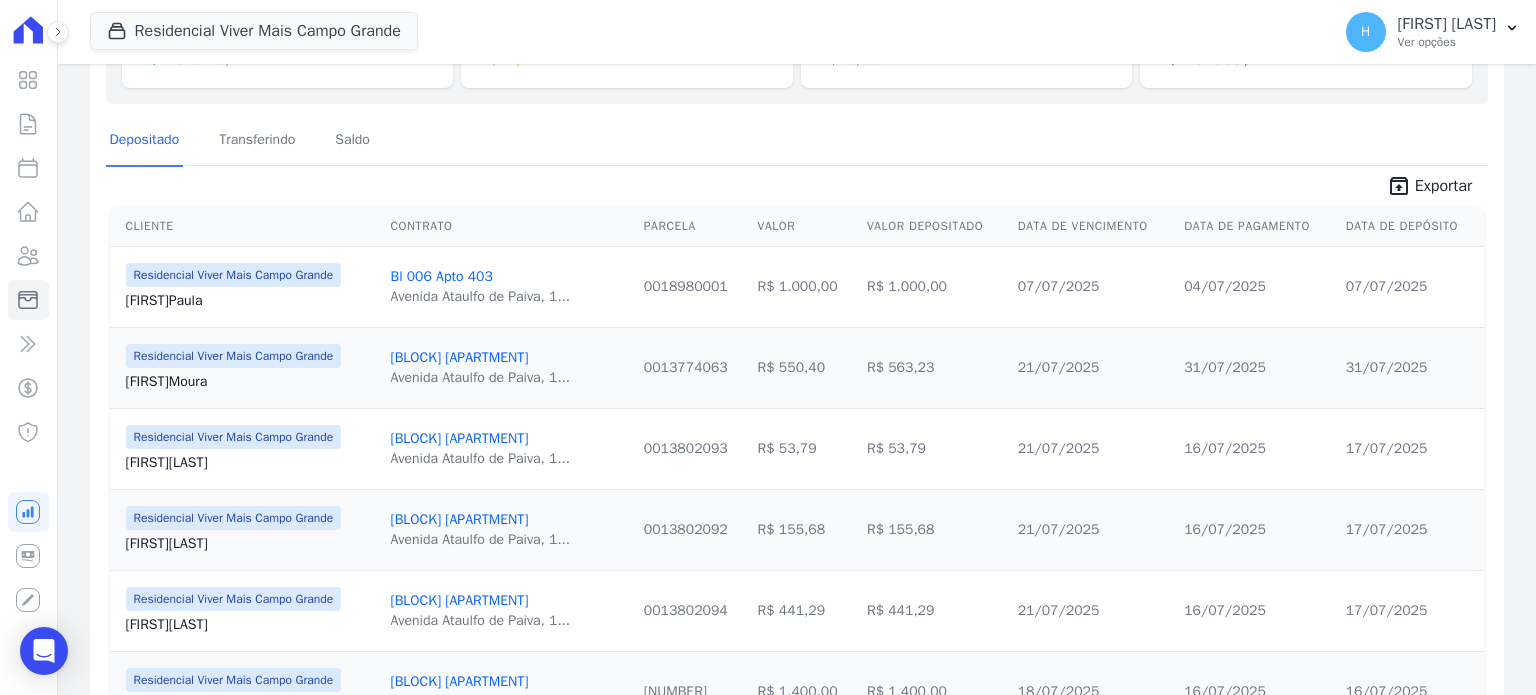 scroll, scrollTop: 300, scrollLeft: 0, axis: vertical 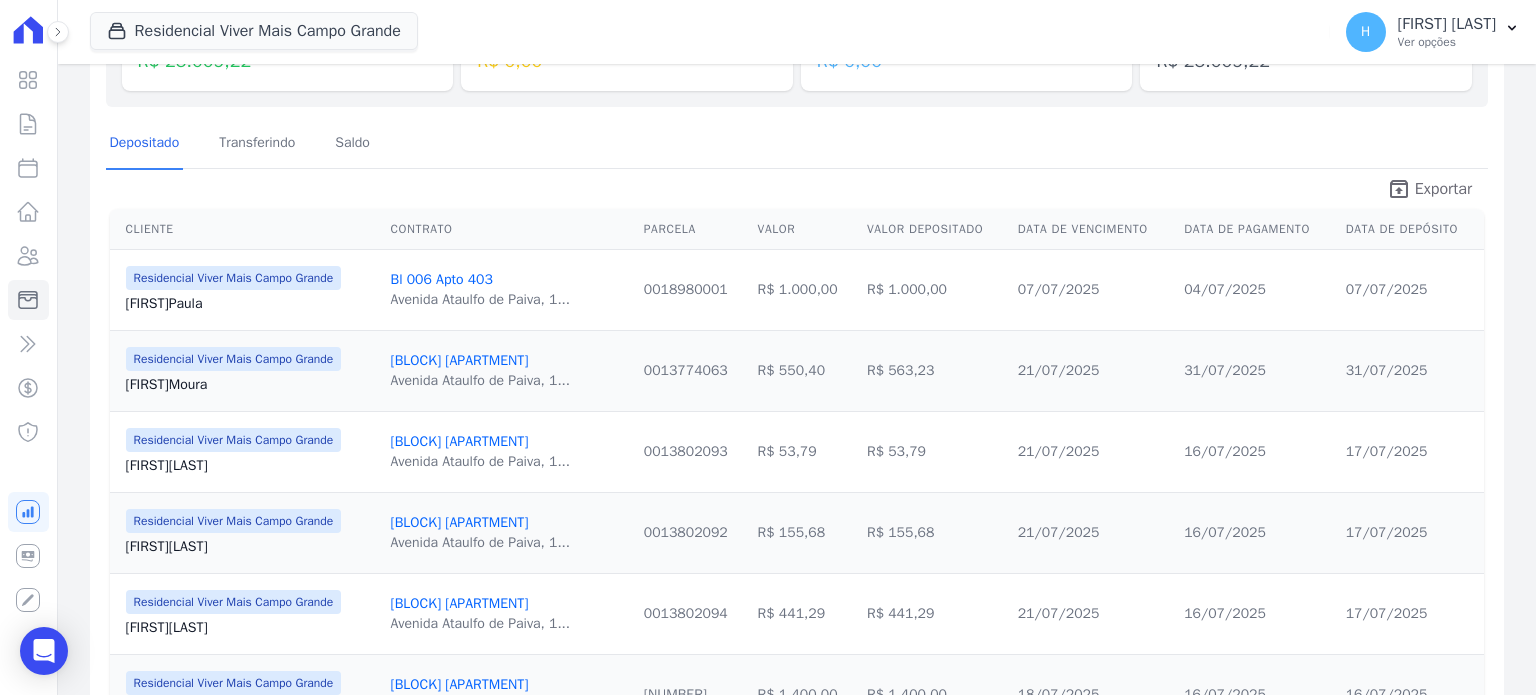 click on "Exportar" at bounding box center [1443, 189] 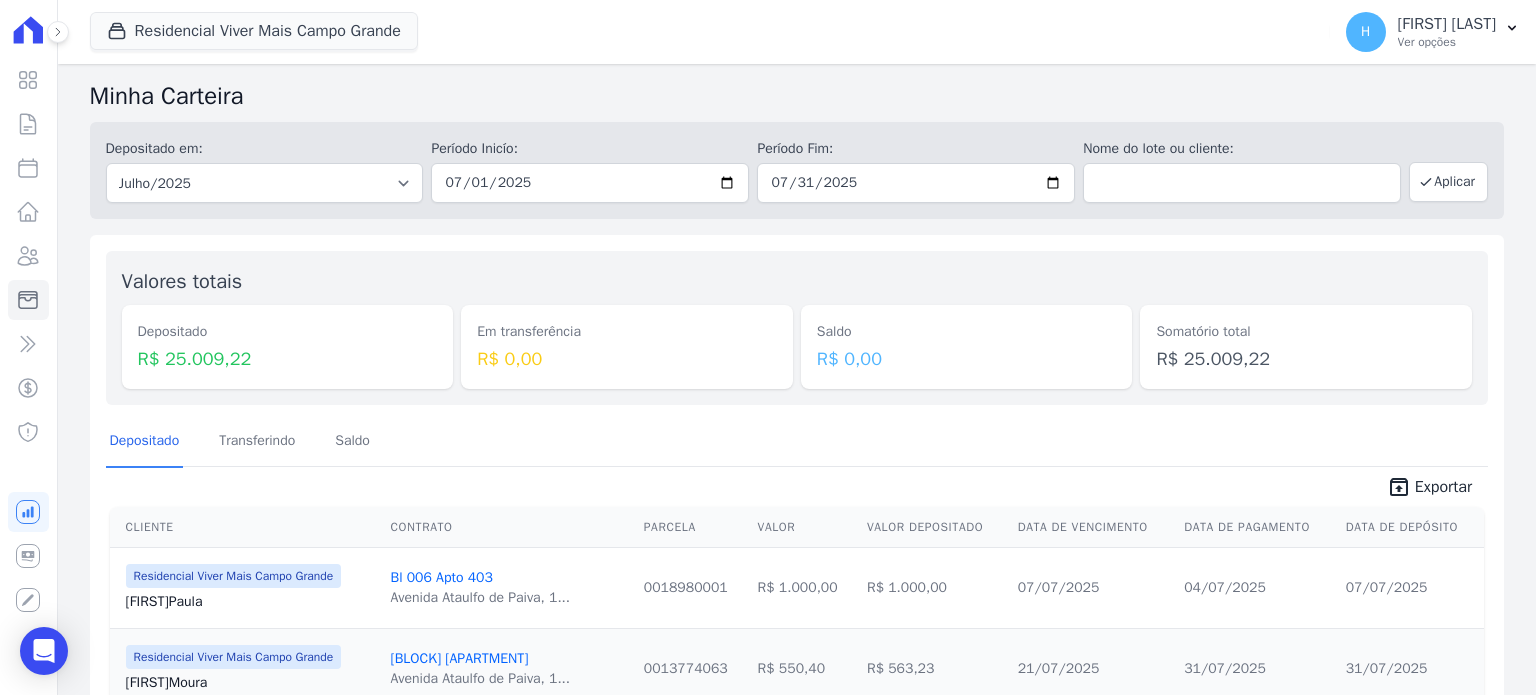 scroll, scrollTop: 0, scrollLeft: 0, axis: both 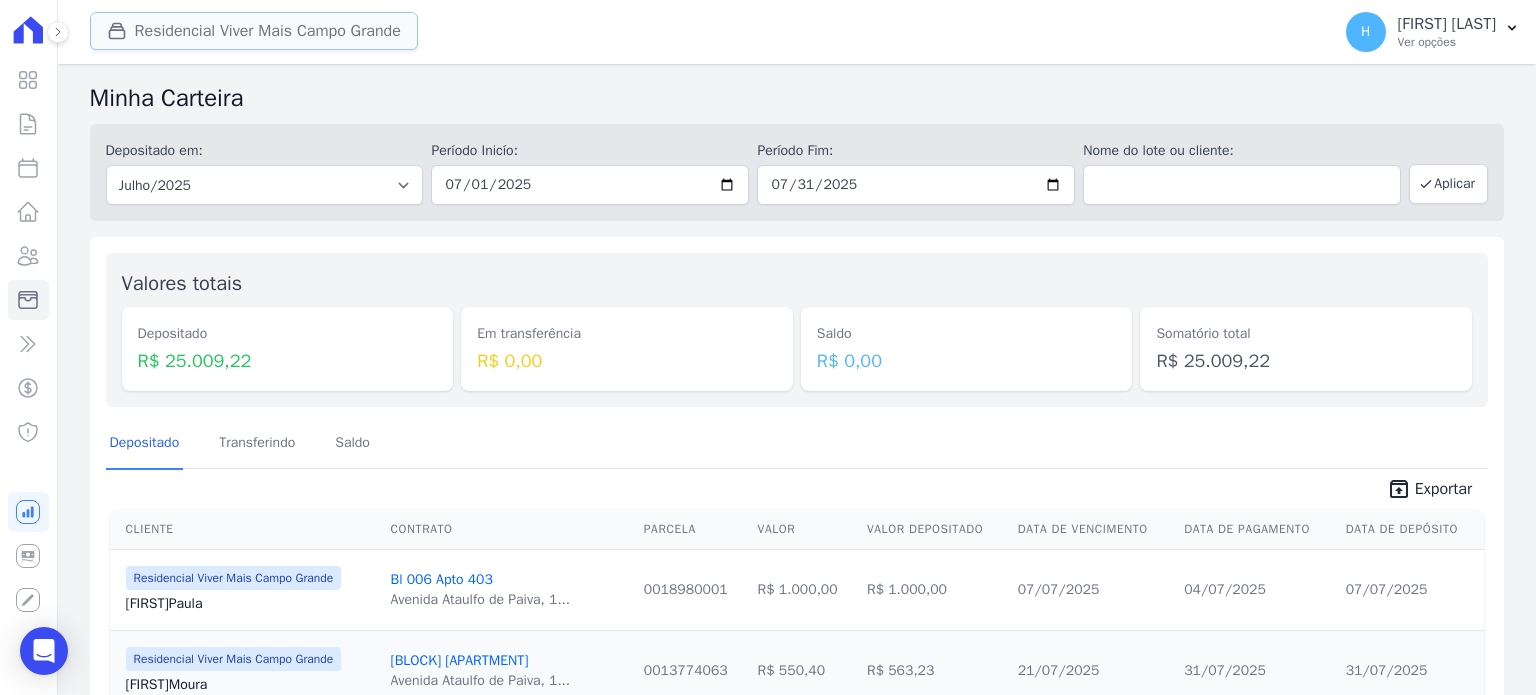 drag, startPoint x: 162, startPoint y: 31, endPoint x: 223, endPoint y: 73, distance: 74.06078 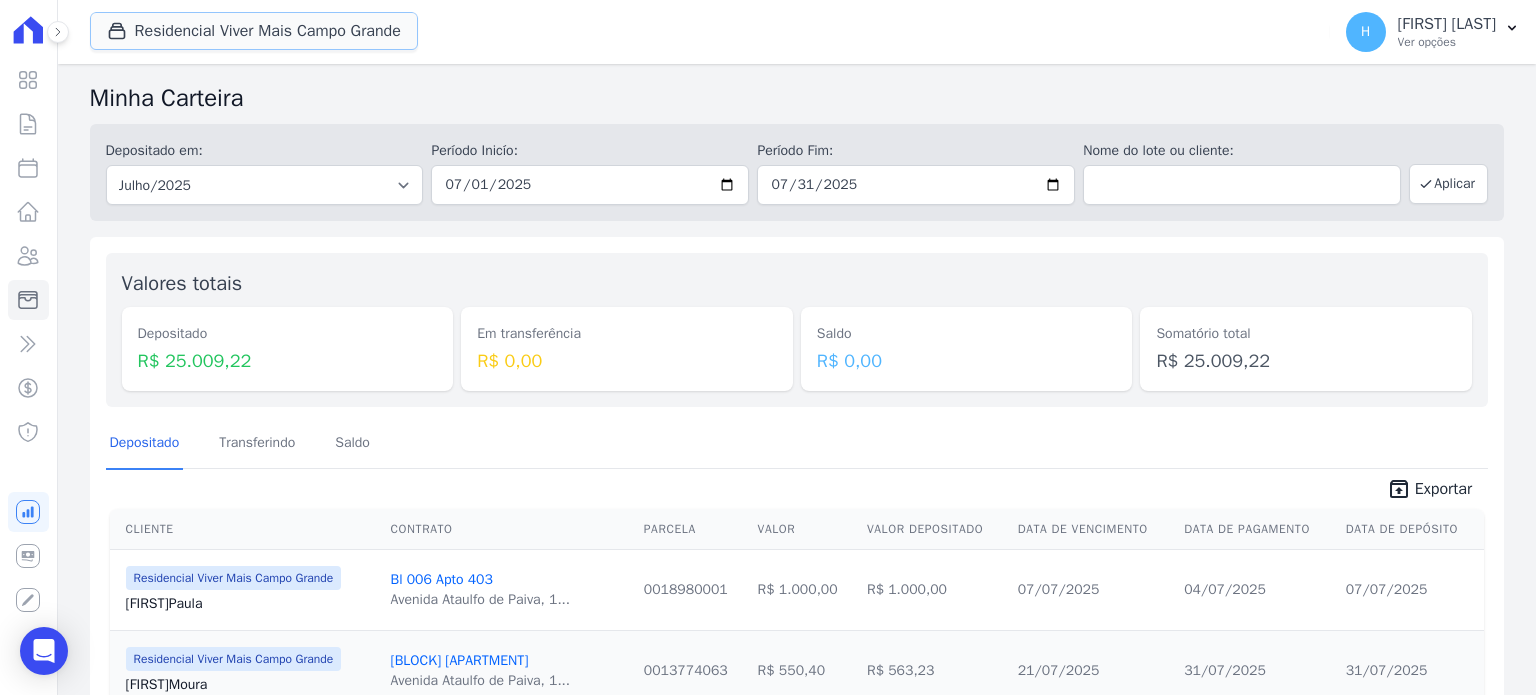 click on "Residencial Viver Mais Campo Grande" at bounding box center [254, 31] 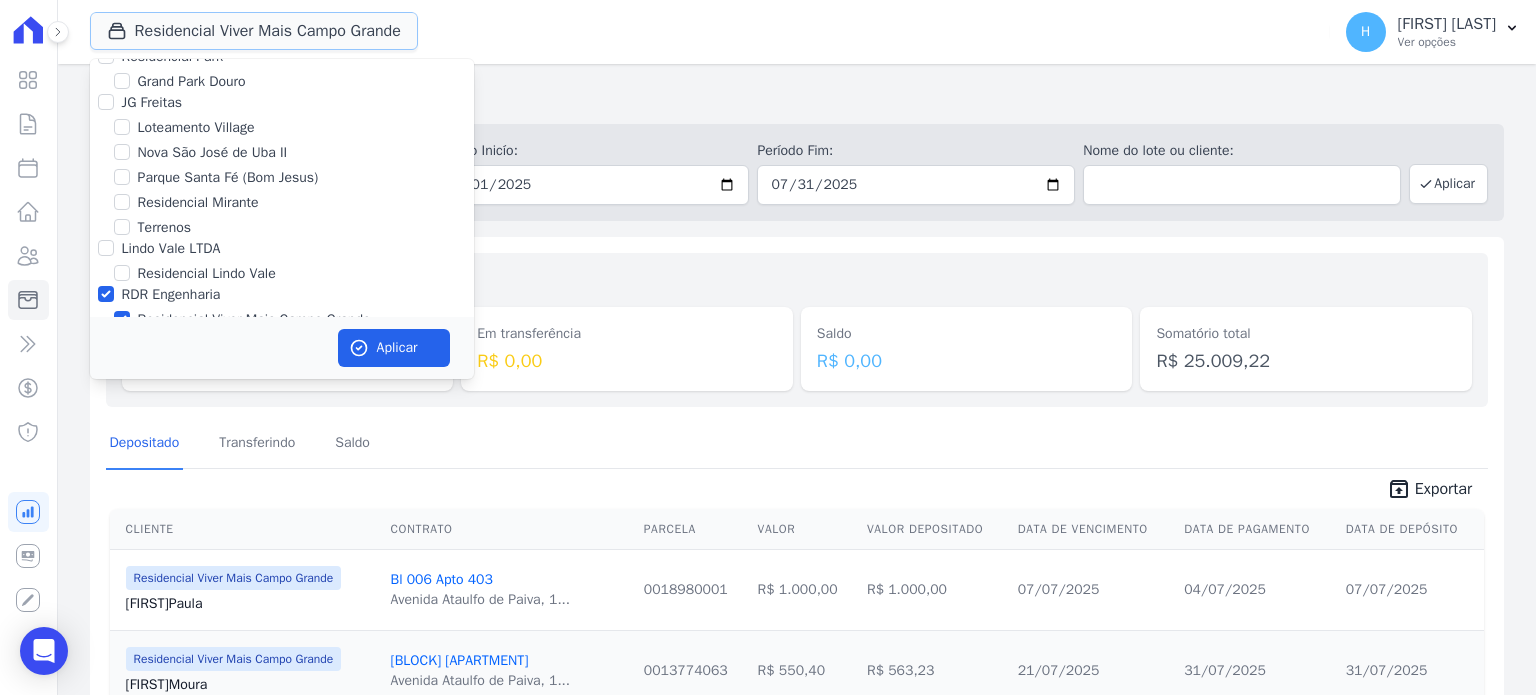 scroll, scrollTop: 57, scrollLeft: 0, axis: vertical 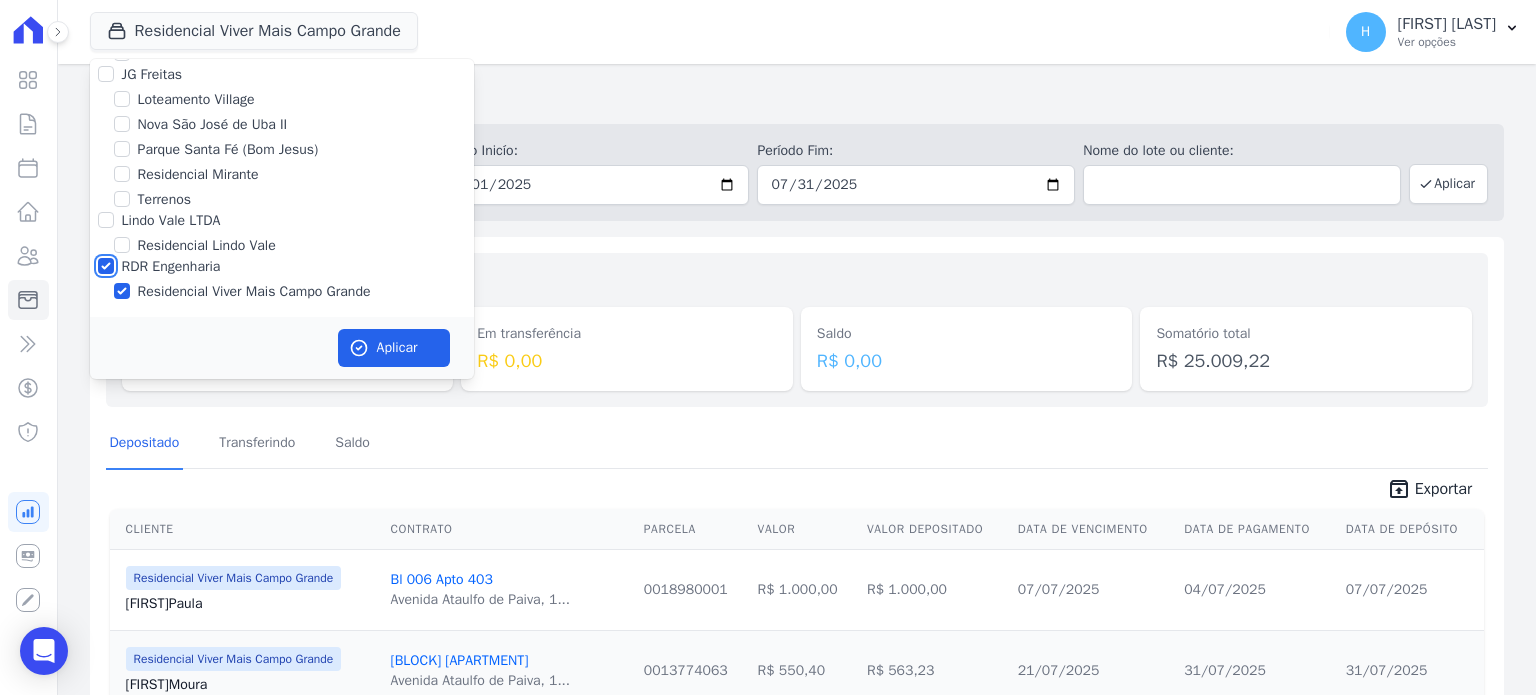 click on "RDR Engenharia" at bounding box center (106, 266) 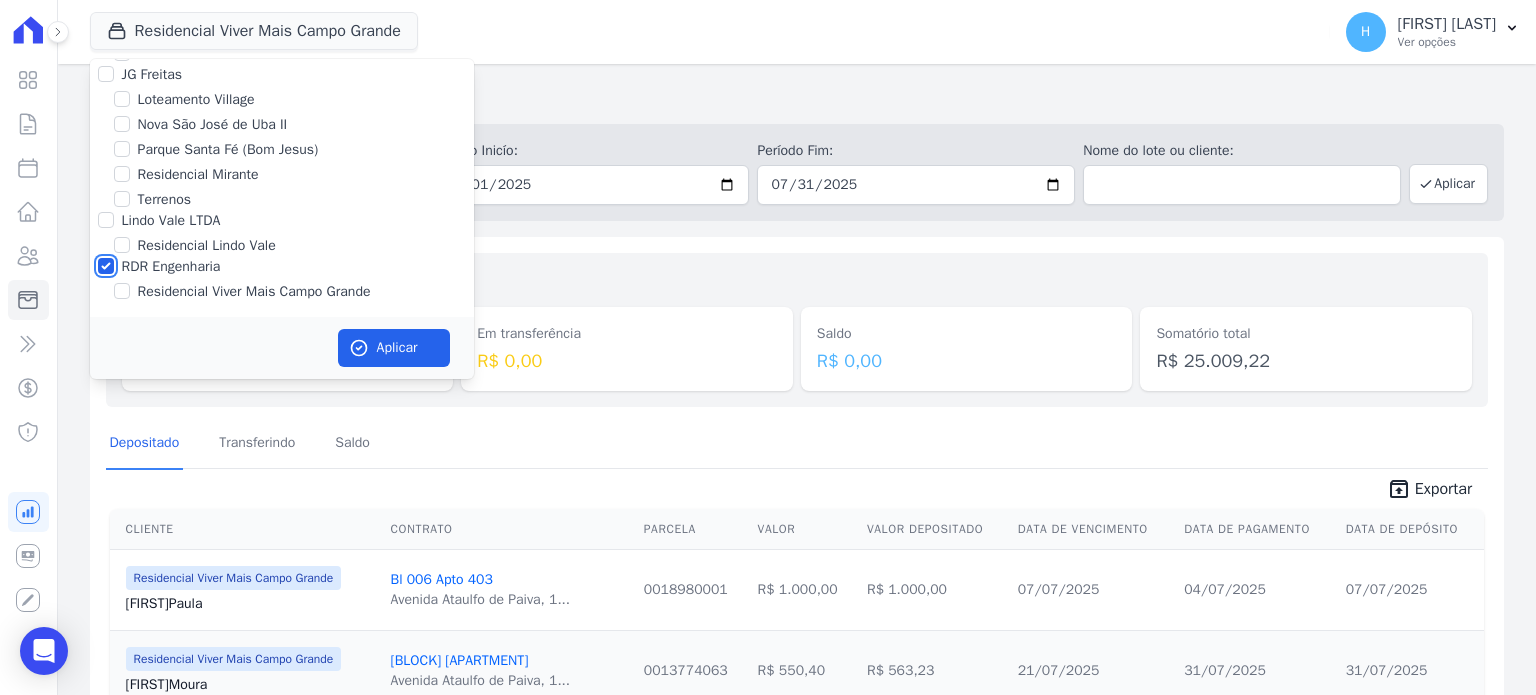 checkbox on "false" 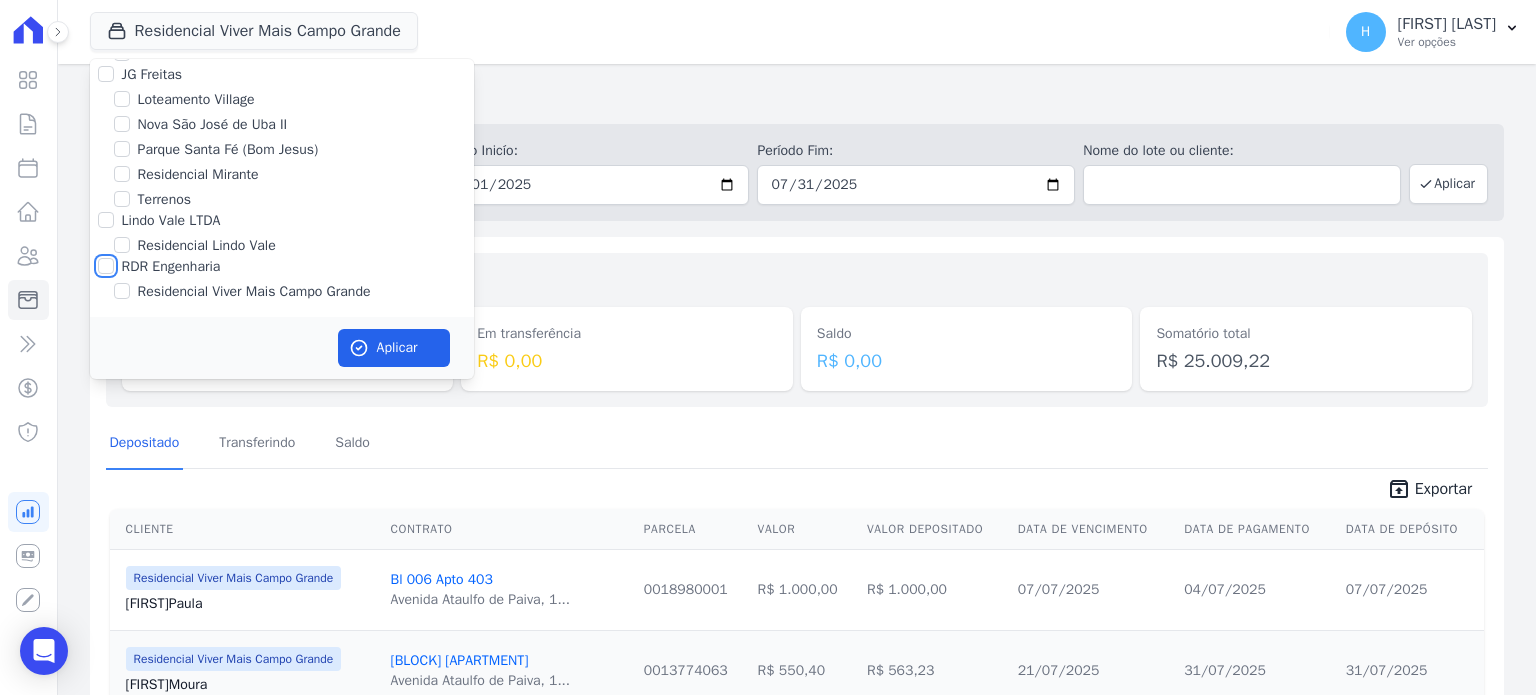 checkbox on "false" 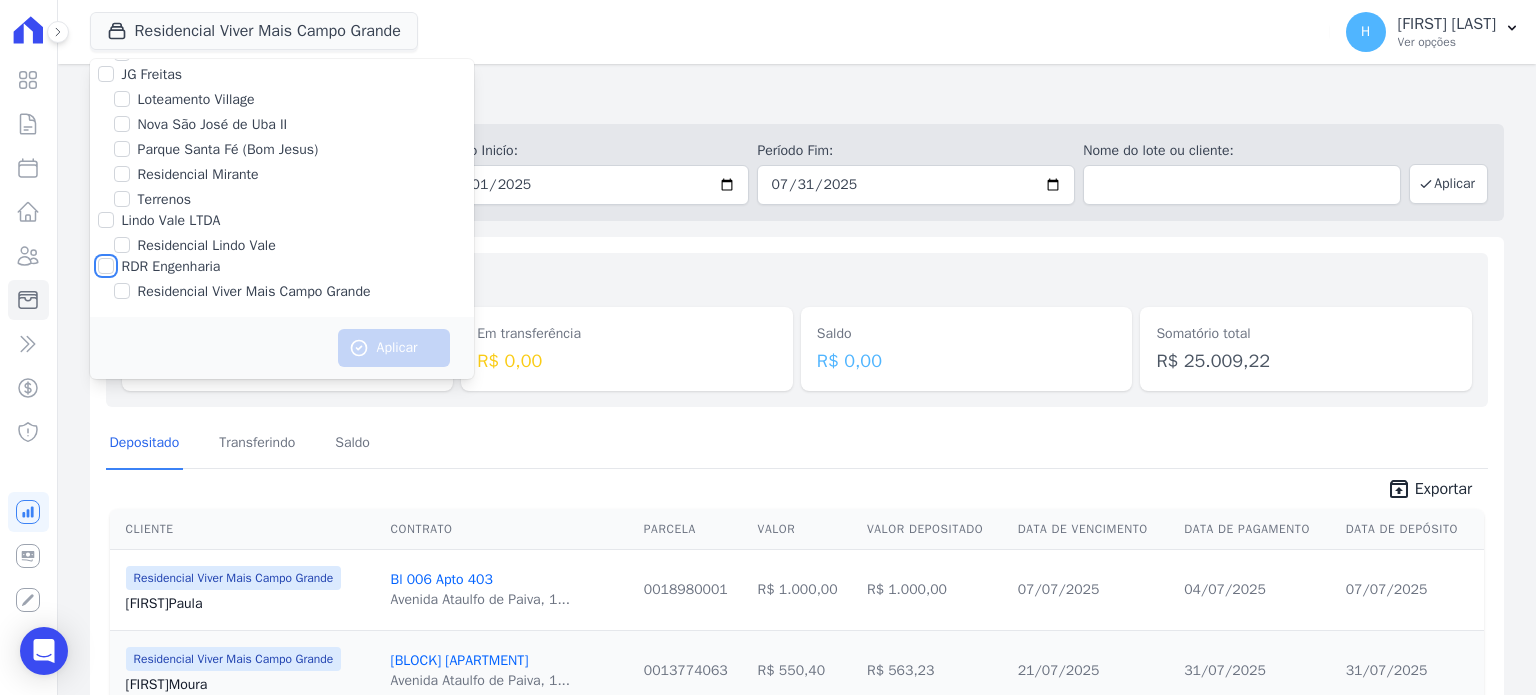scroll, scrollTop: 0, scrollLeft: 0, axis: both 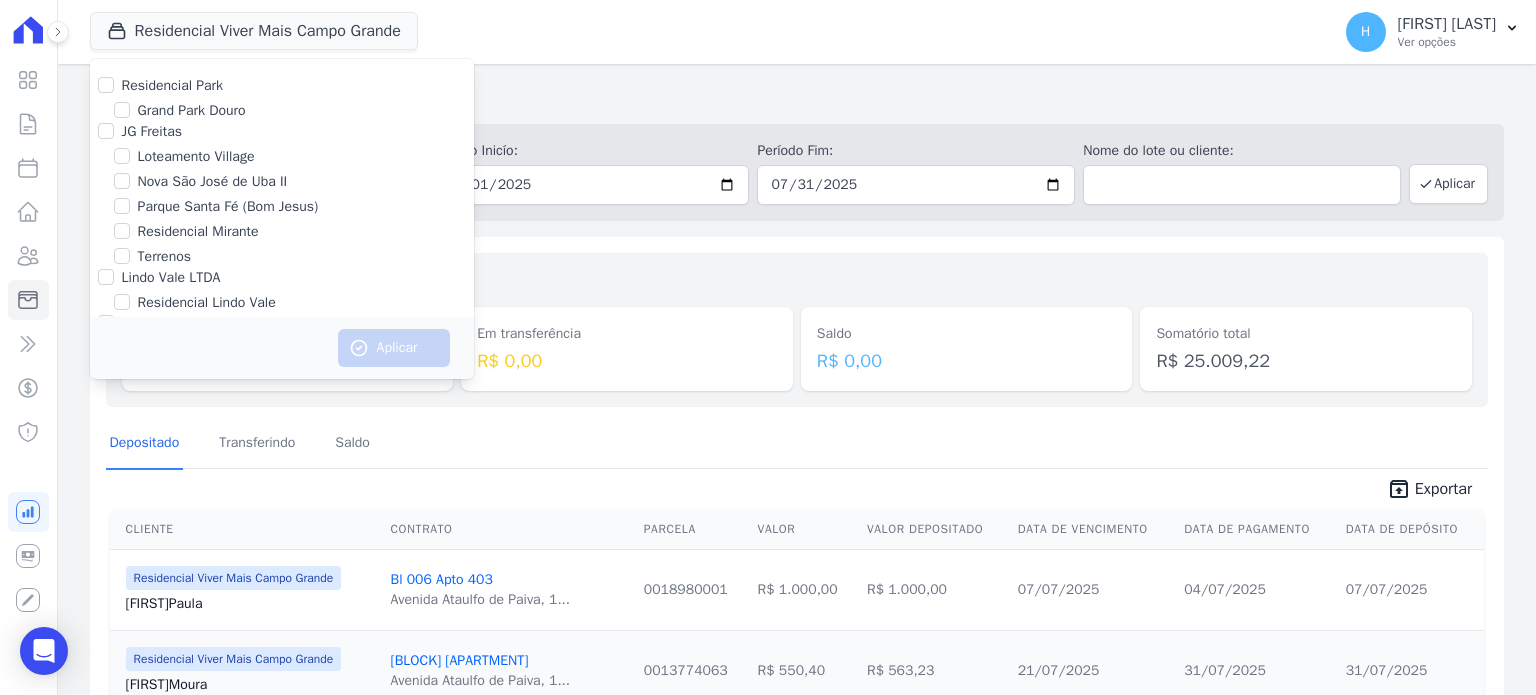 click on "Loteamento Village" at bounding box center (196, 156) 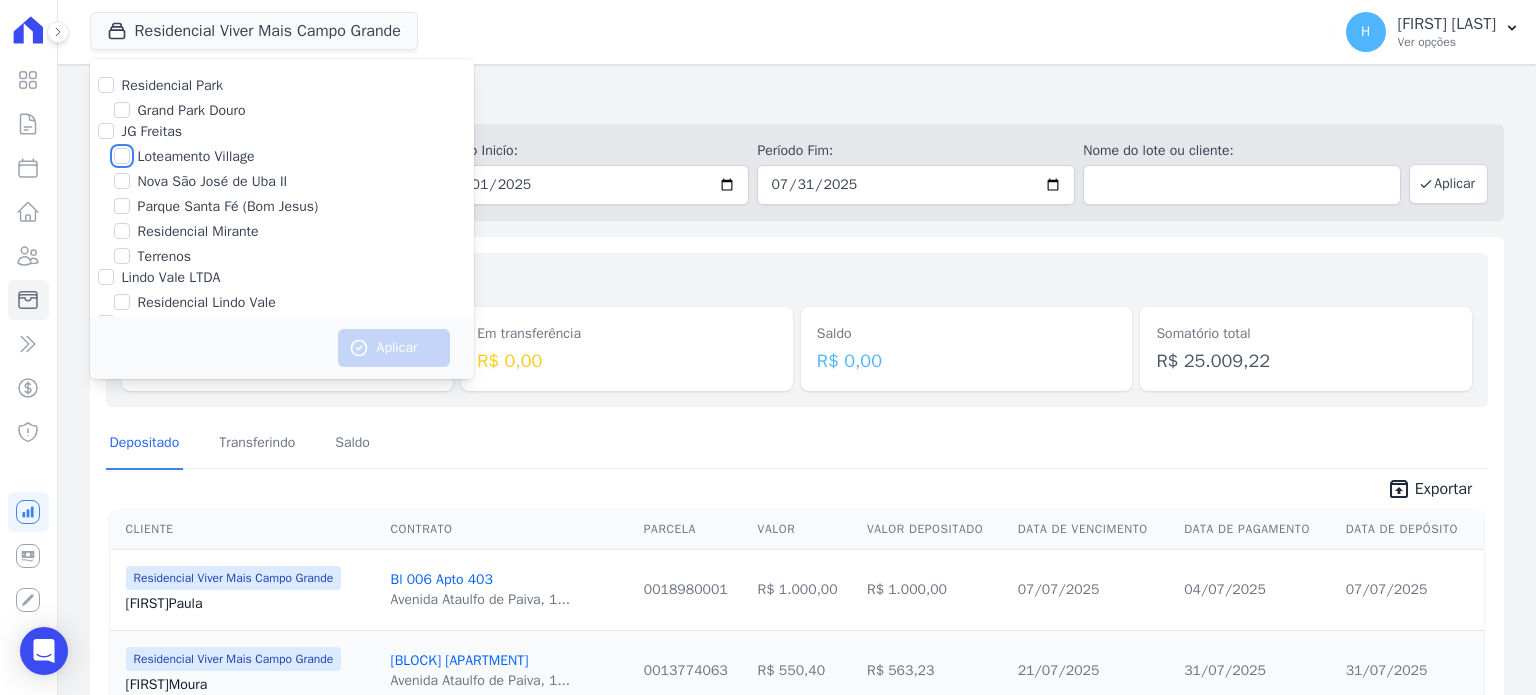 click on "Loteamento Village" at bounding box center [122, 156] 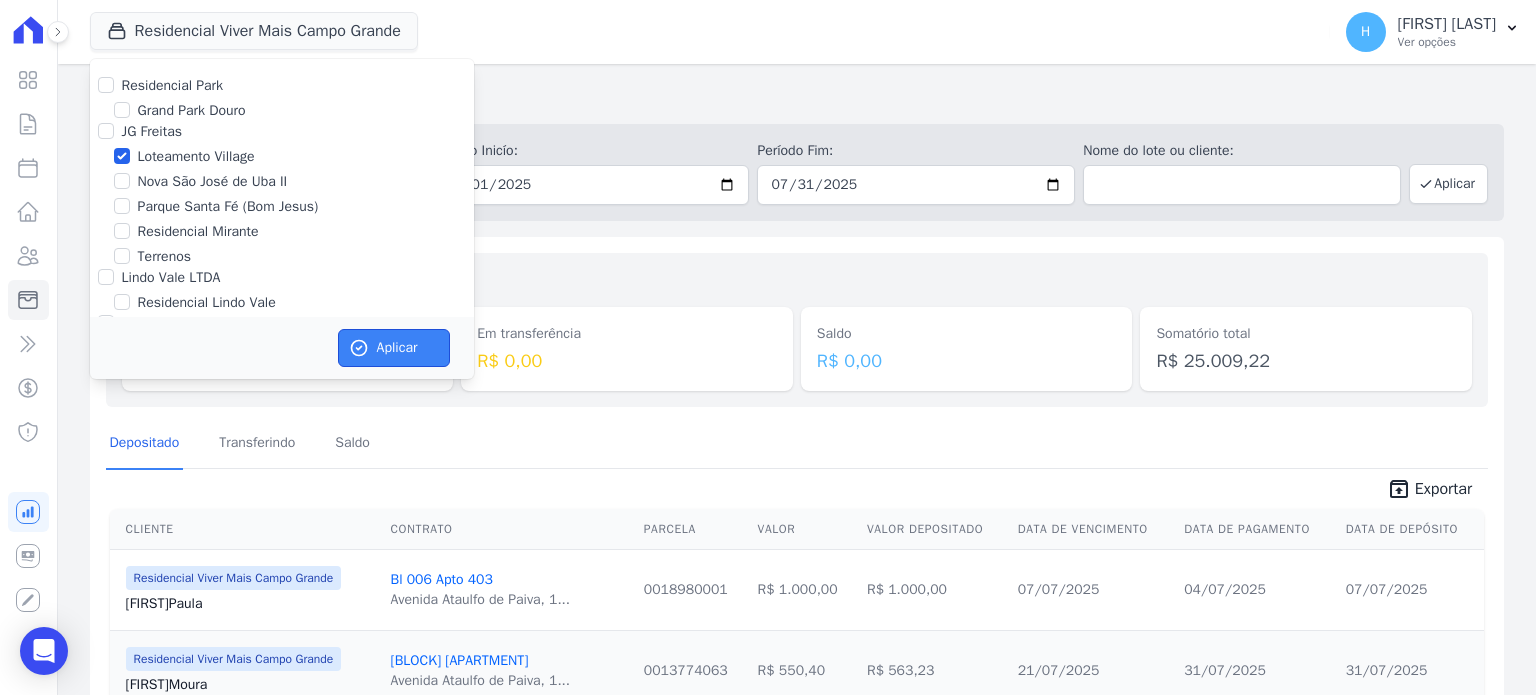 click on "Aplicar" at bounding box center [394, 348] 